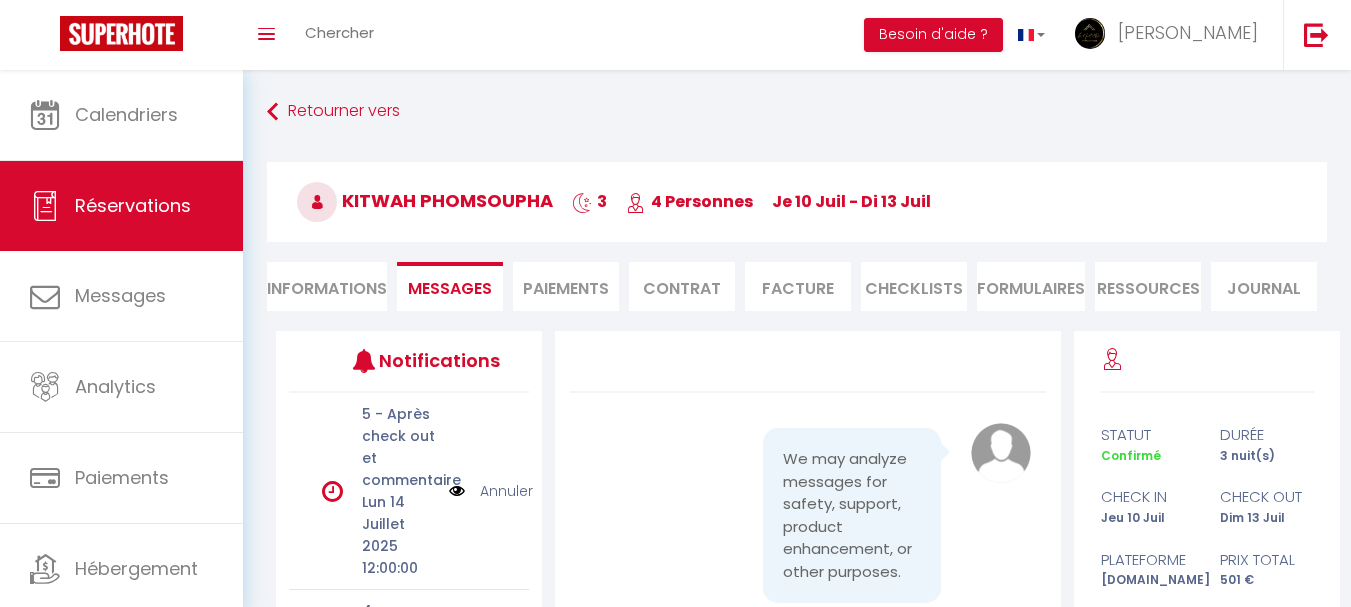 click on "Calendriers" at bounding box center (126, 114) 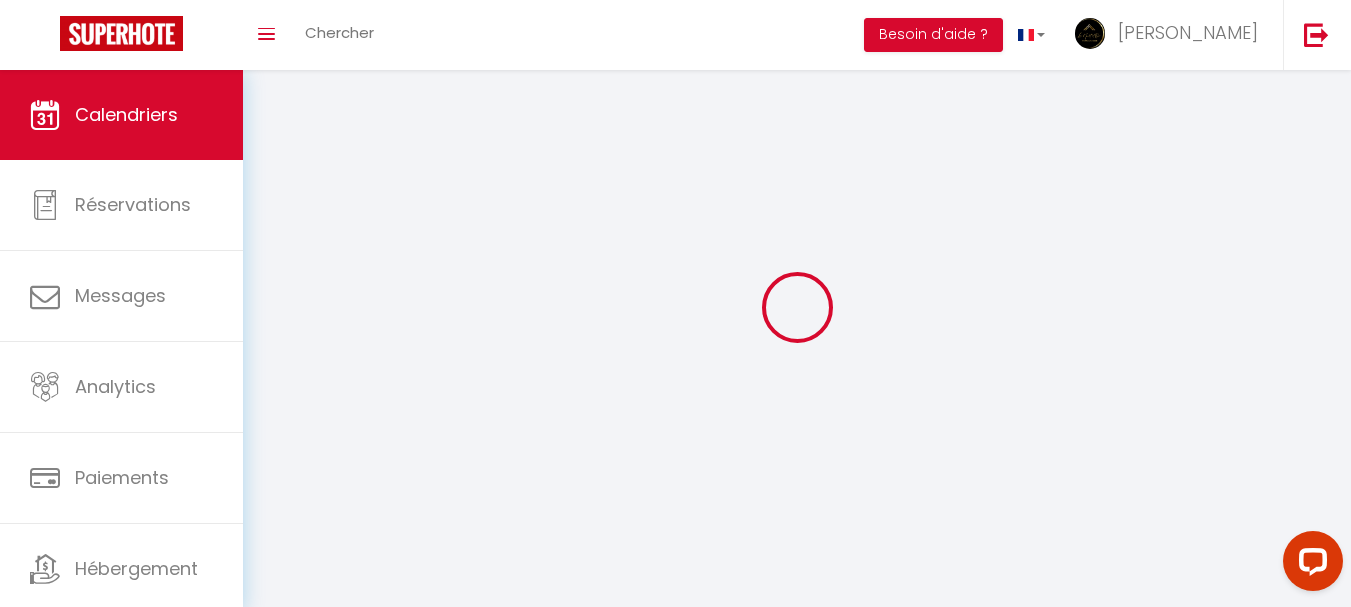scroll, scrollTop: 0, scrollLeft: 0, axis: both 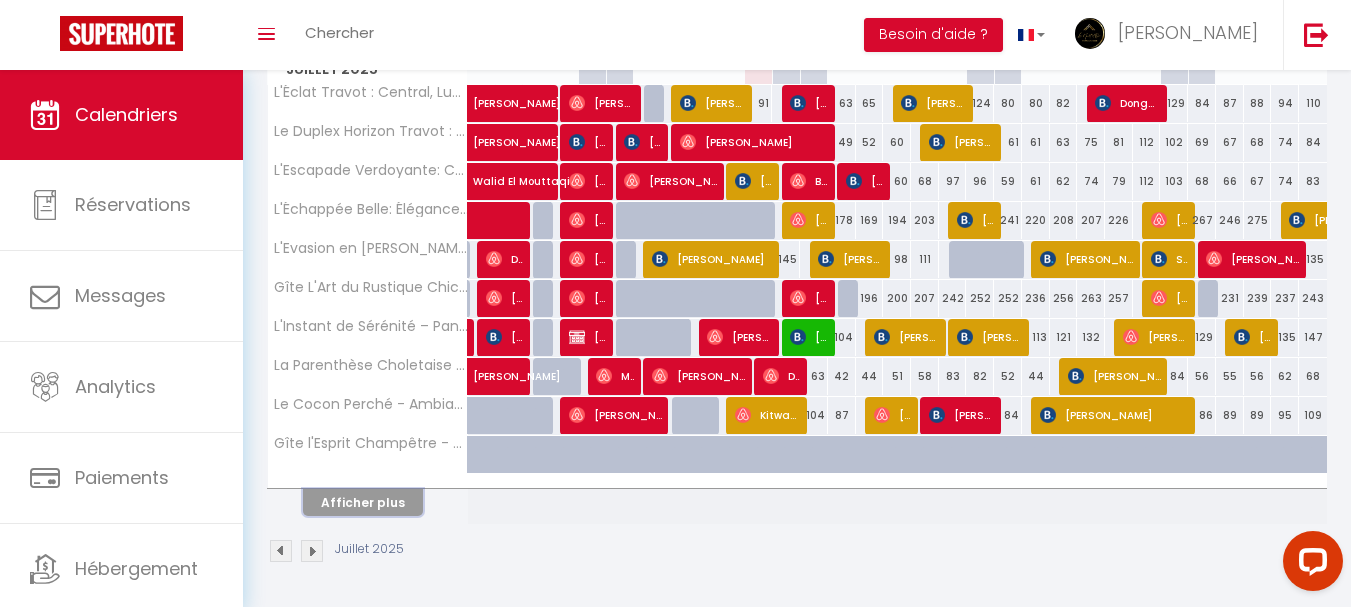 click on "Afficher plus" at bounding box center (363, 502) 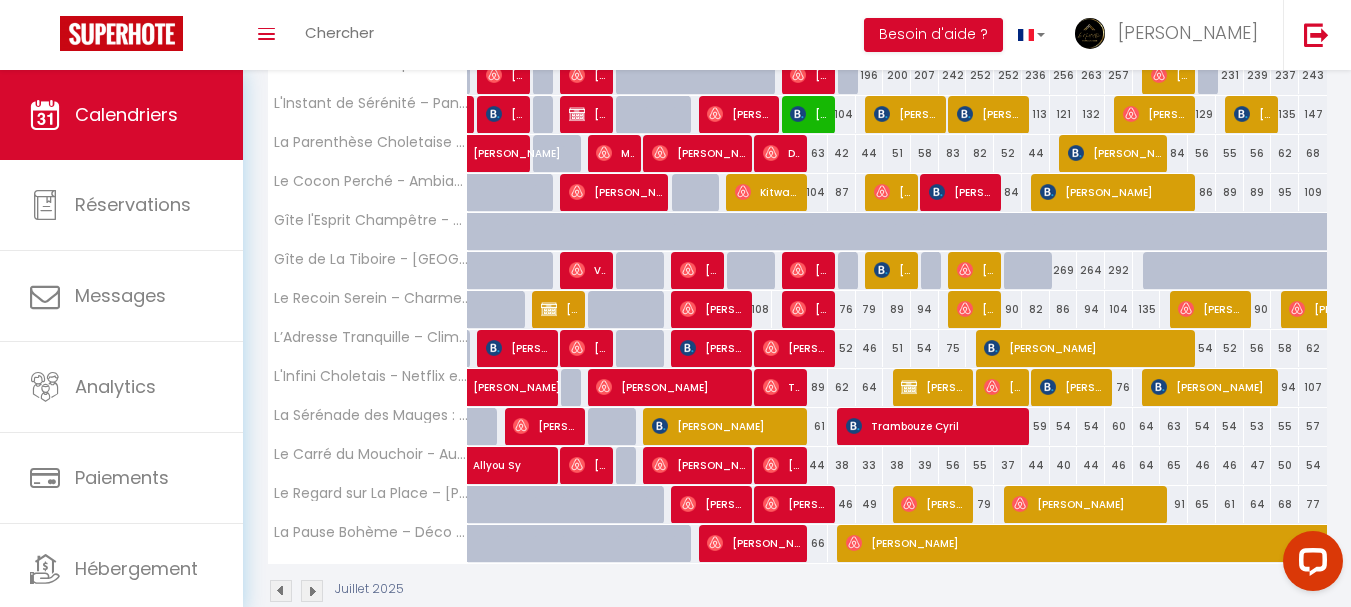 scroll, scrollTop: 595, scrollLeft: 0, axis: vertical 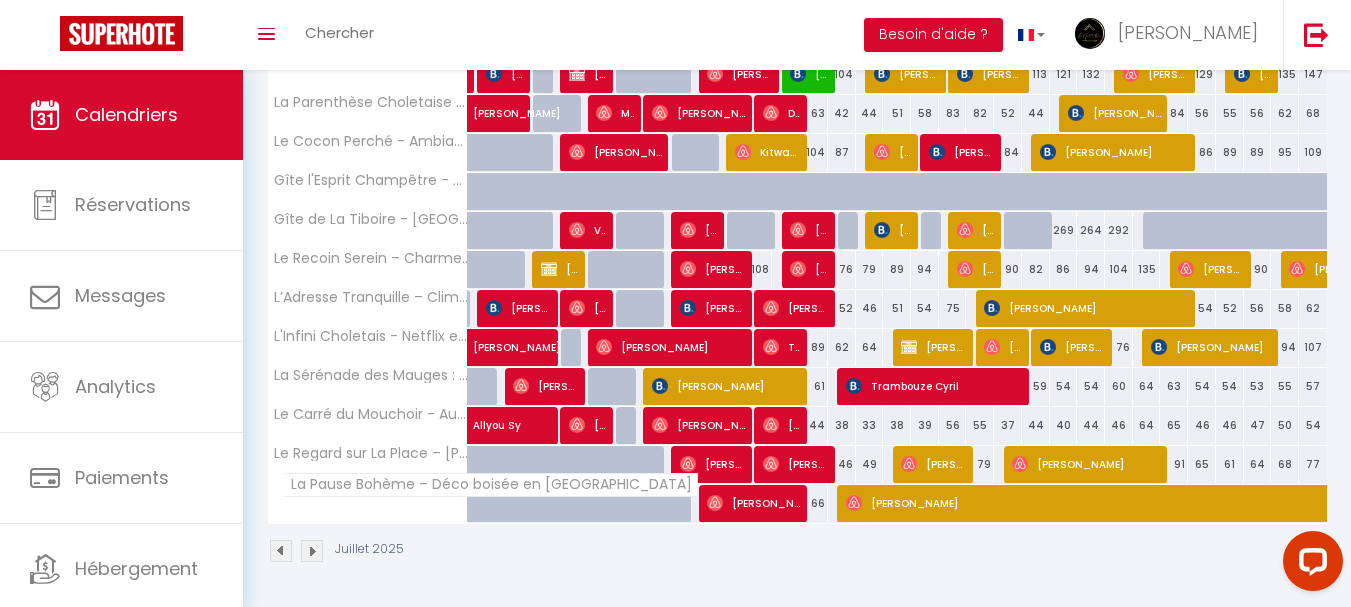 click on "La Pause Bohème – Déco boisée en [GEOGRAPHIC_DATA]" at bounding box center (490, 485) 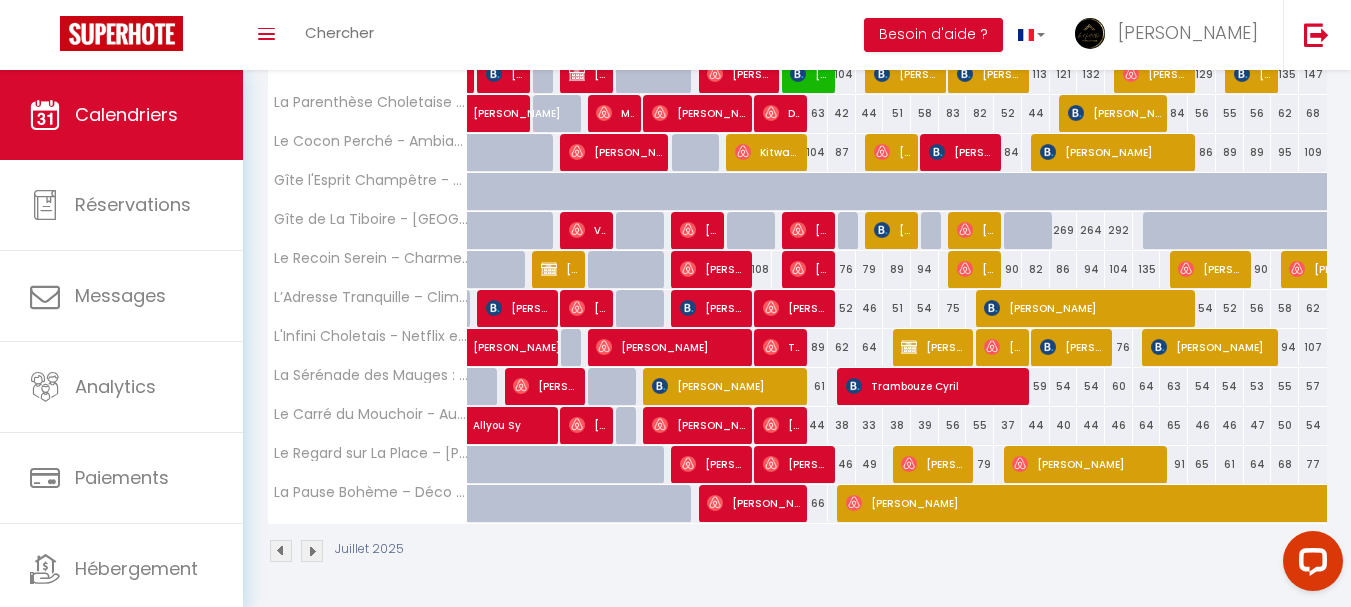 click on "La Pause Bohème – Déco boisée en [GEOGRAPHIC_DATA]" at bounding box center [368, 504] 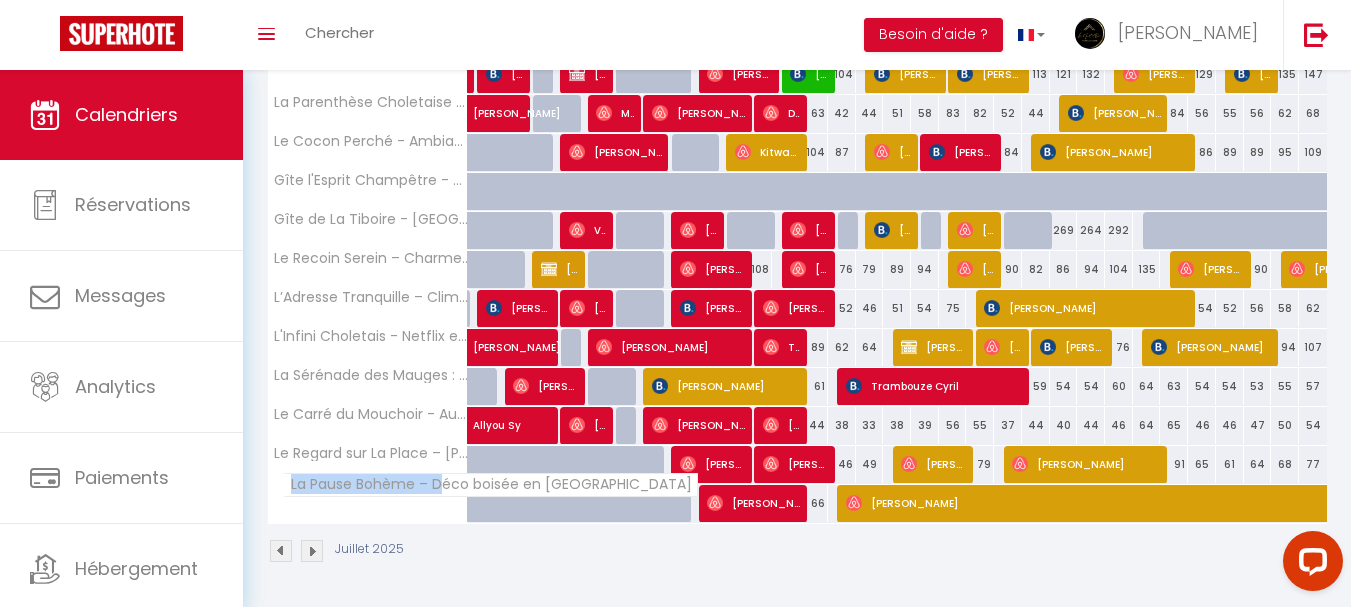 drag, startPoint x: 291, startPoint y: 482, endPoint x: 440, endPoint y: 479, distance: 149.0302 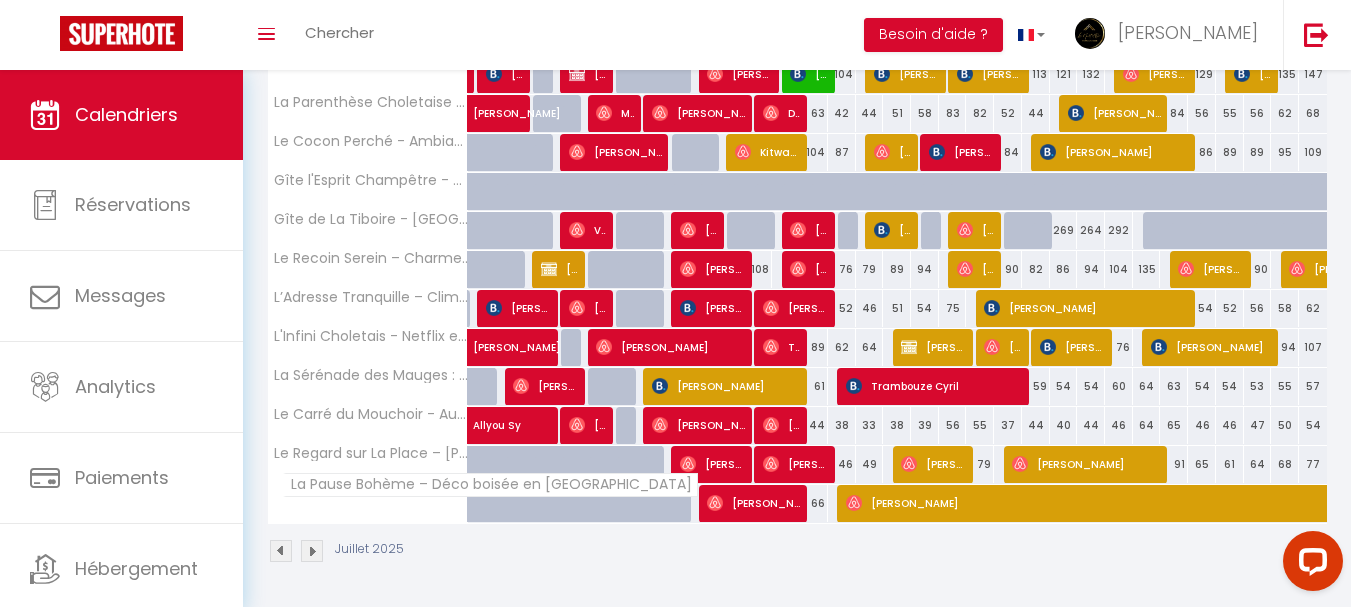 click on "La Pause Bohème – Déco boisée en [GEOGRAPHIC_DATA]" at bounding box center (490, 485) 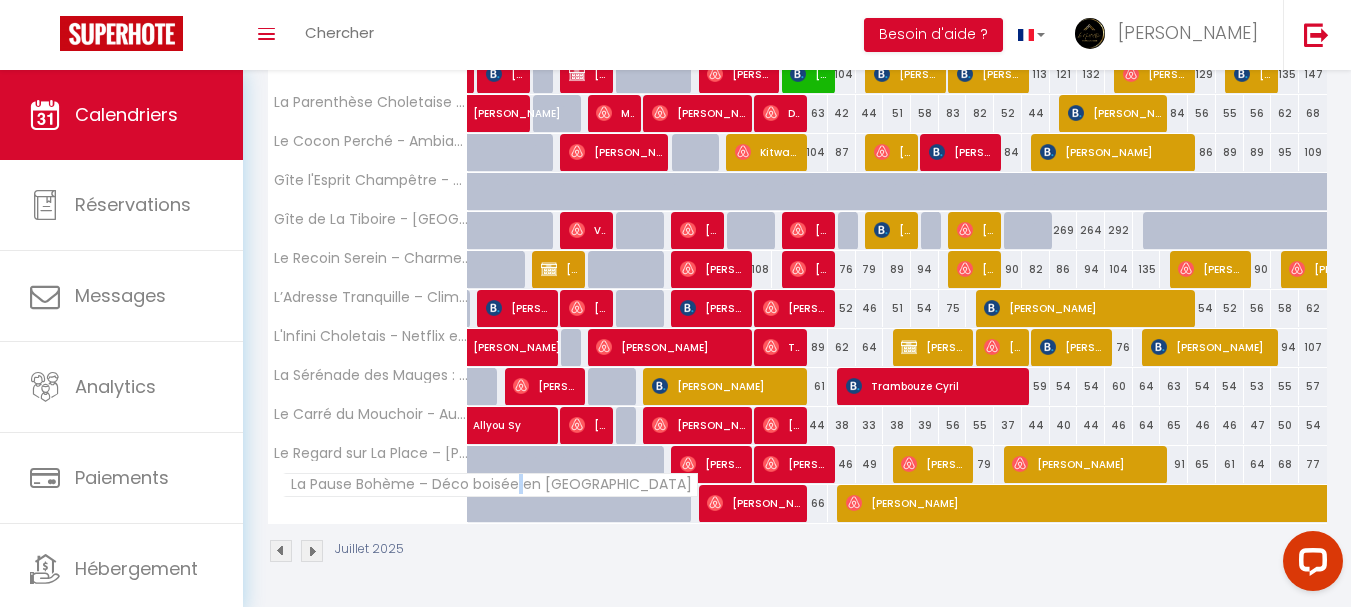 click on "La Pause Bohème – Déco boisée en [GEOGRAPHIC_DATA]" at bounding box center (490, 485) 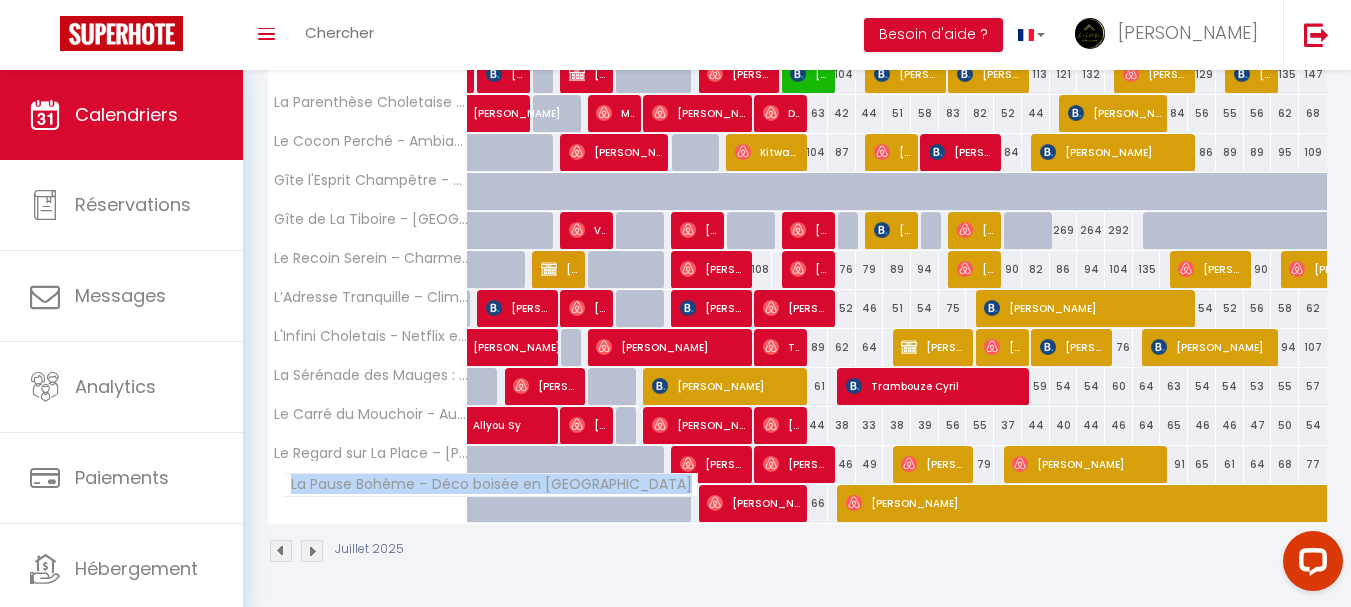 click on "La Pause Bohème – Déco boisée en [GEOGRAPHIC_DATA]" at bounding box center (490, 485) 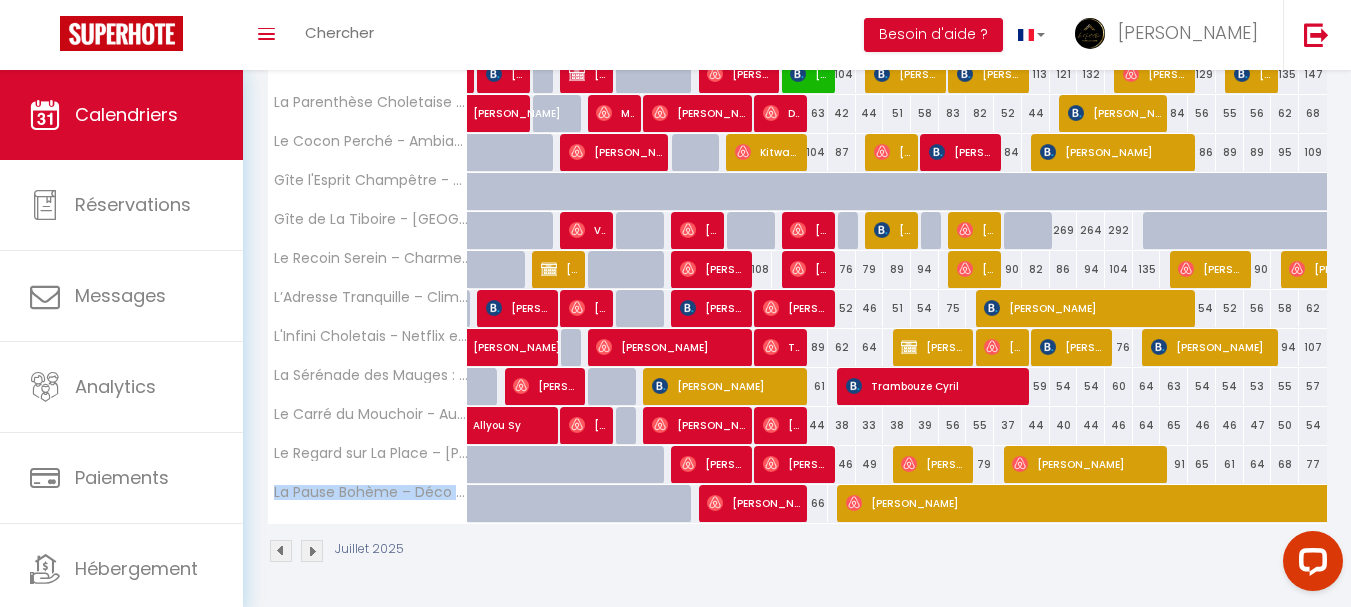 click on "Le Regard sur La Place – [PERSON_NAME] et [GEOGRAPHIC_DATA]" at bounding box center [371, 453] 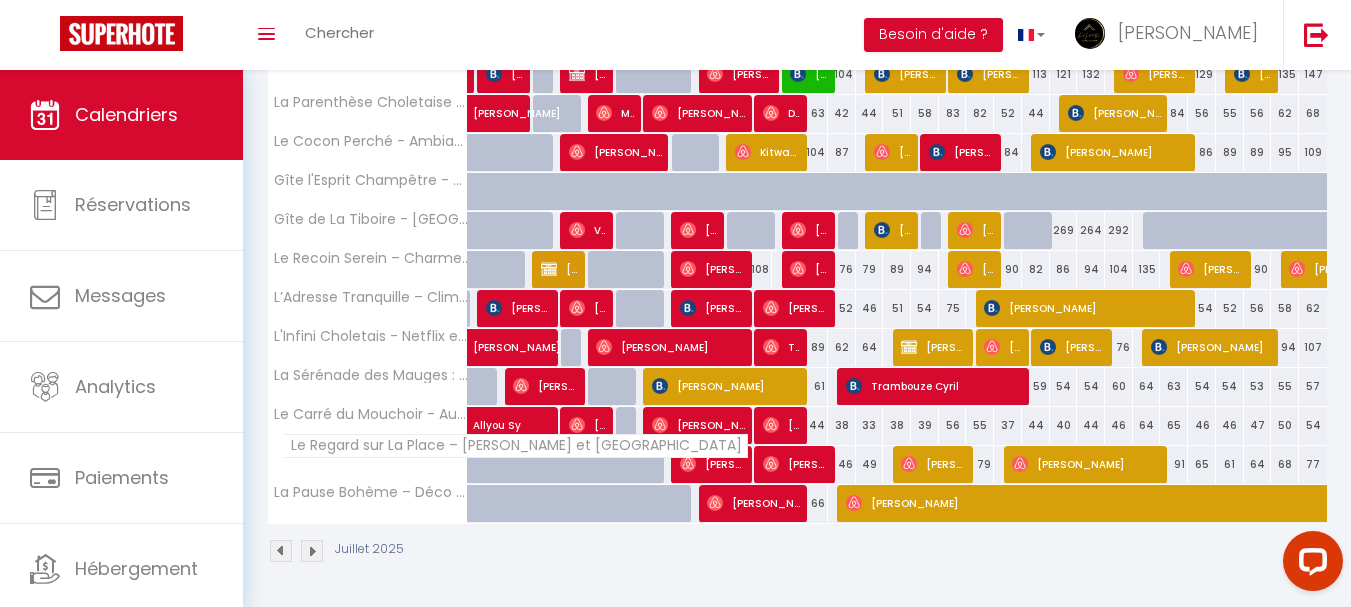 click on "Le Regard sur La Place – [PERSON_NAME] et [GEOGRAPHIC_DATA]" at bounding box center [515, 446] 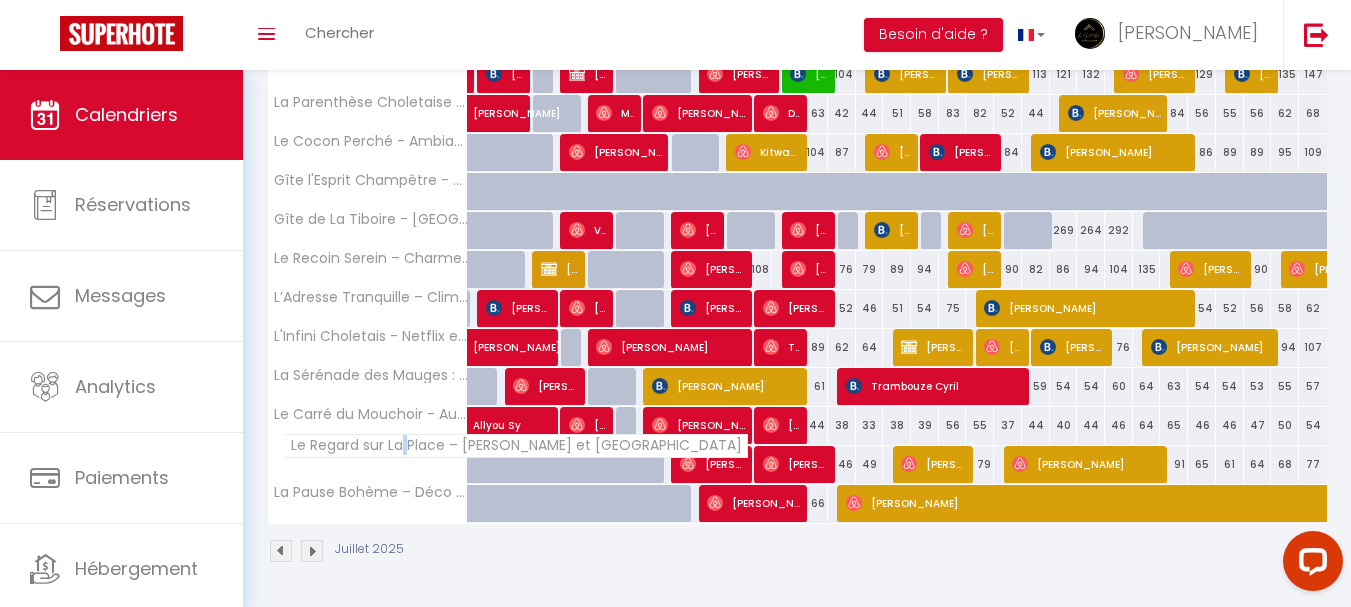 click on "Le Regard sur La Place – [PERSON_NAME] et [GEOGRAPHIC_DATA]" at bounding box center [515, 446] 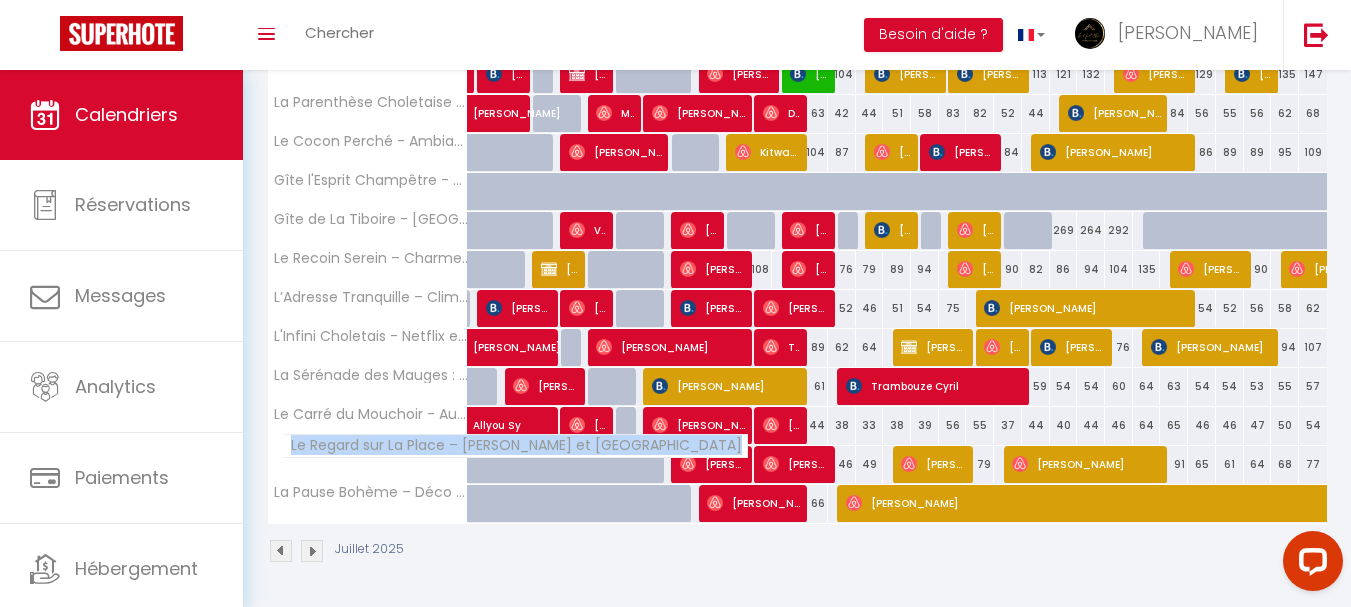 click on "Le Regard sur La Place – [PERSON_NAME] et [GEOGRAPHIC_DATA]" at bounding box center [515, 446] 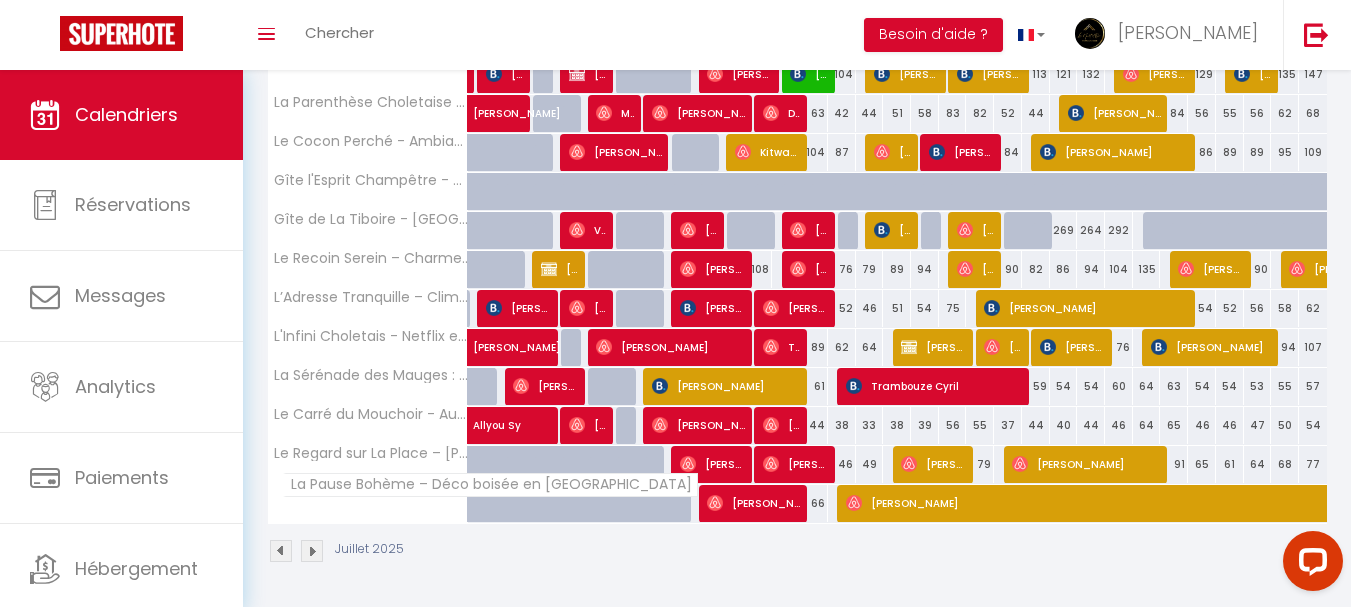 click on "La Pause Bohème – Déco boisée en [GEOGRAPHIC_DATA]" at bounding box center (490, 485) 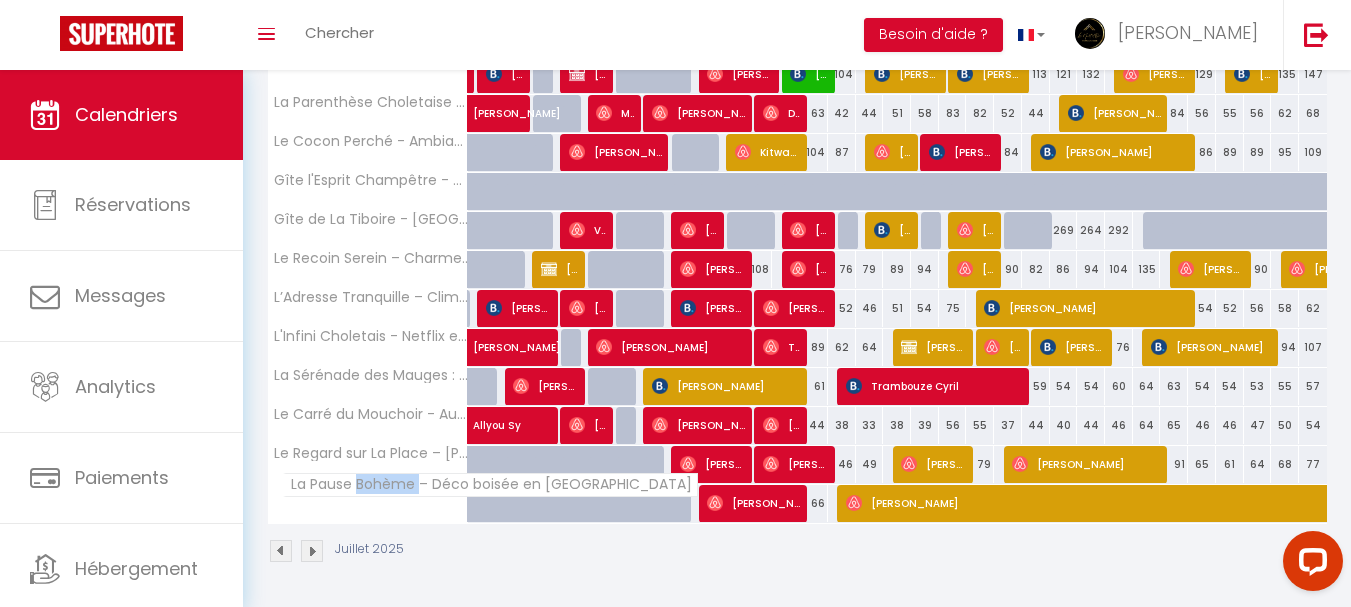 click on "La Pause Bohème – Déco boisée en [GEOGRAPHIC_DATA]" at bounding box center (490, 485) 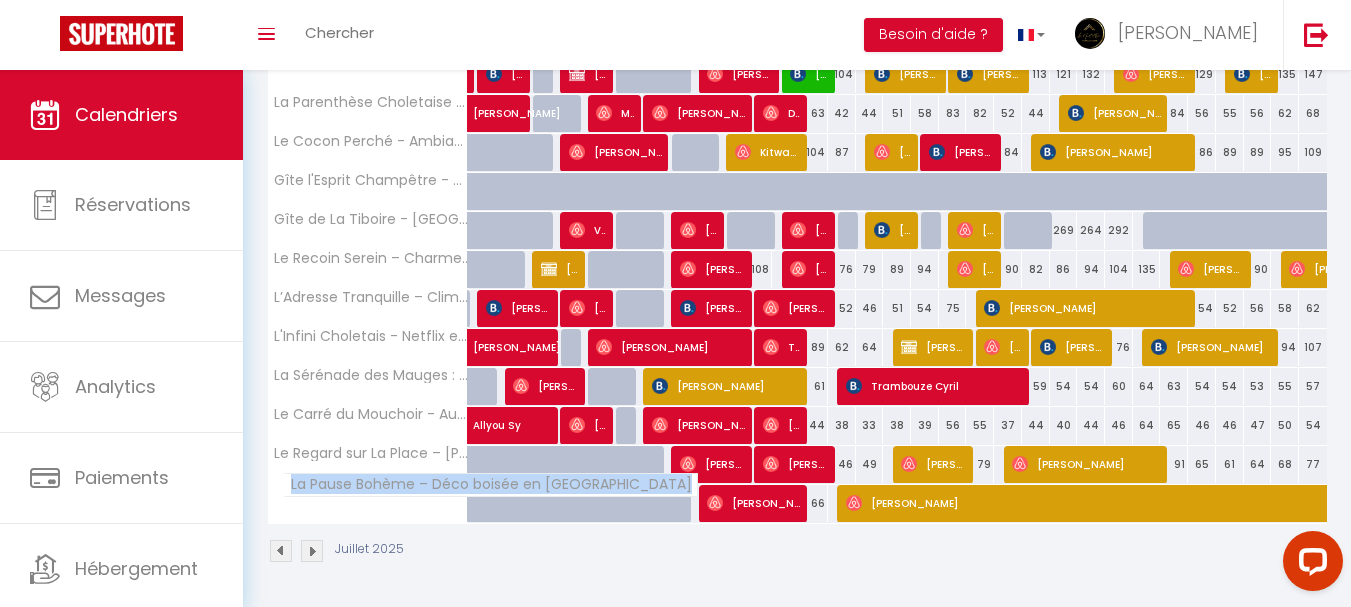 click on "La Pause Bohème – Déco boisée en [GEOGRAPHIC_DATA]" at bounding box center [490, 485] 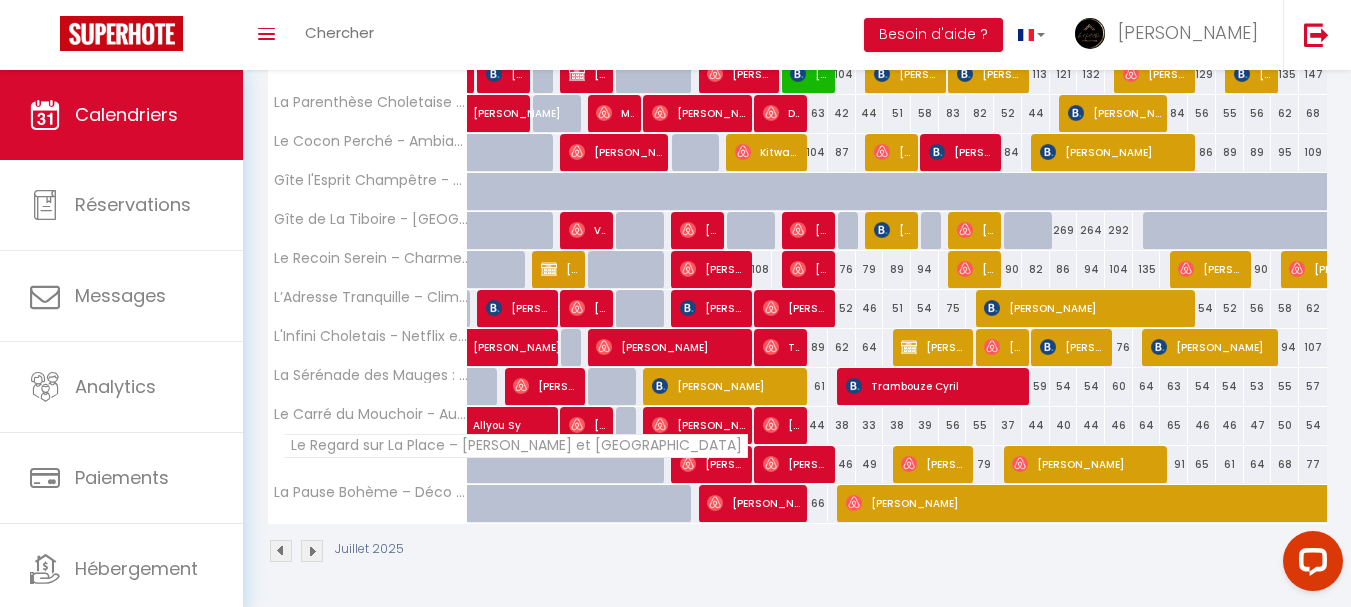 click on "Le Regard sur La Place – [PERSON_NAME] et [GEOGRAPHIC_DATA]" at bounding box center (515, 446) 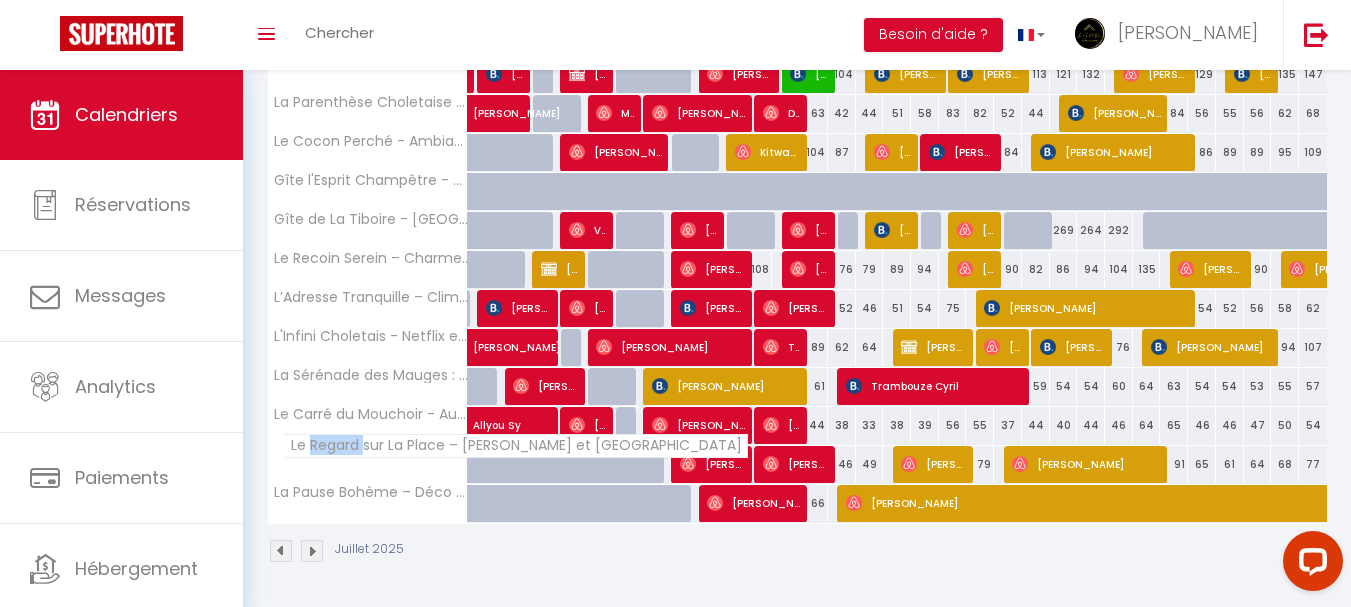 click on "Le Regard sur La Place – [PERSON_NAME] et [GEOGRAPHIC_DATA]" at bounding box center [515, 446] 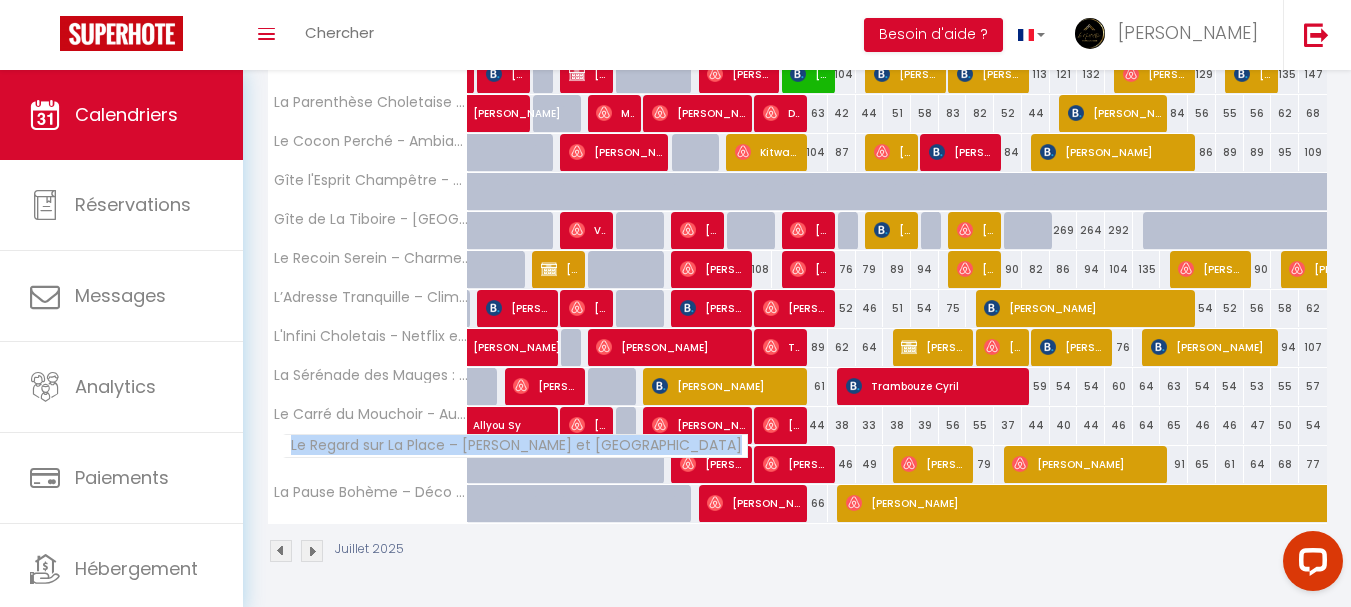 click on "Le Regard sur La Place – [PERSON_NAME] et [GEOGRAPHIC_DATA]" at bounding box center (515, 446) 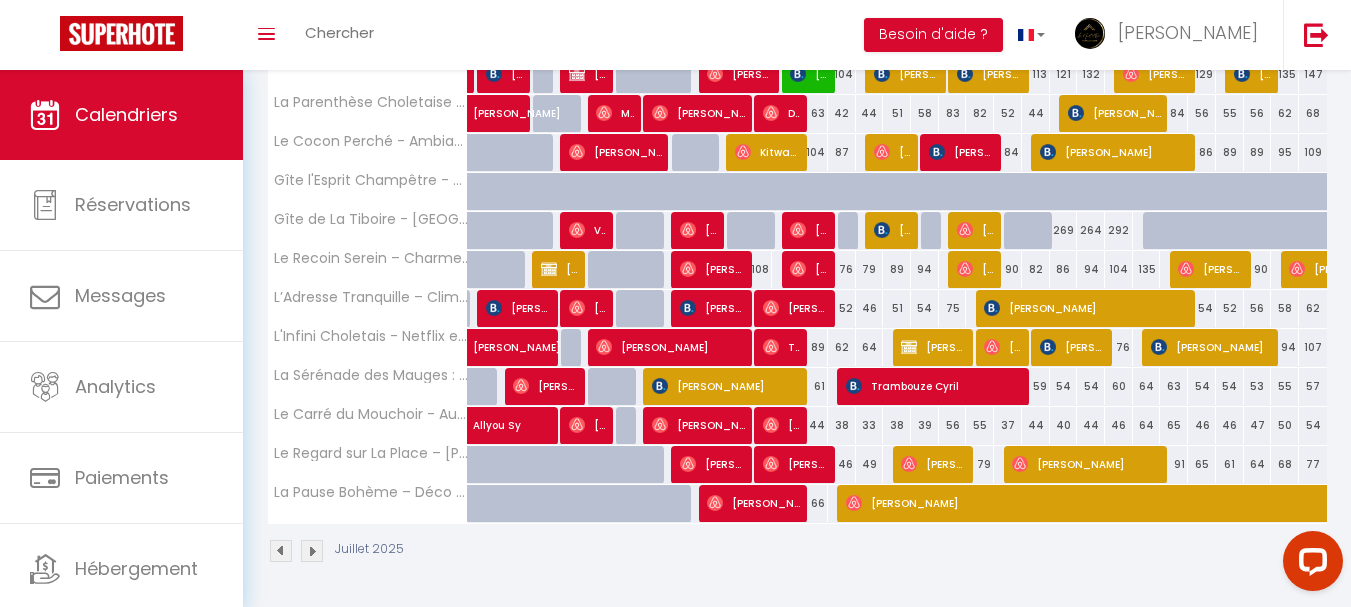 click on "Juillet 2025" at bounding box center (797, 553) 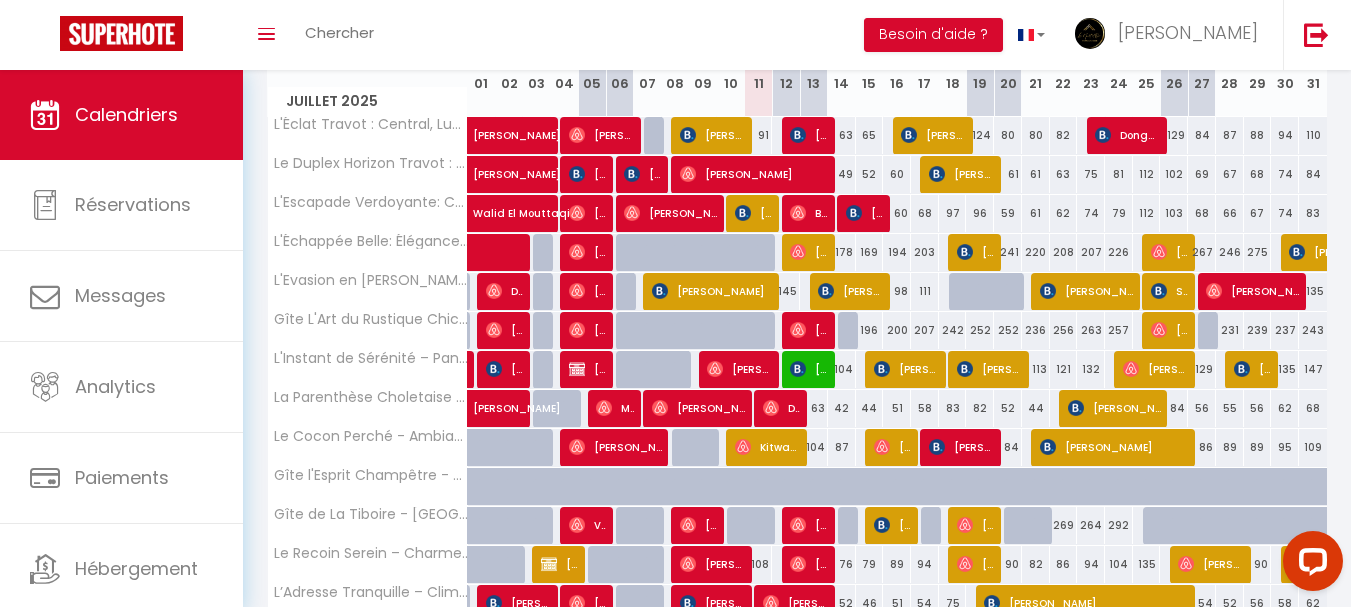 scroll, scrollTop: 295, scrollLeft: 0, axis: vertical 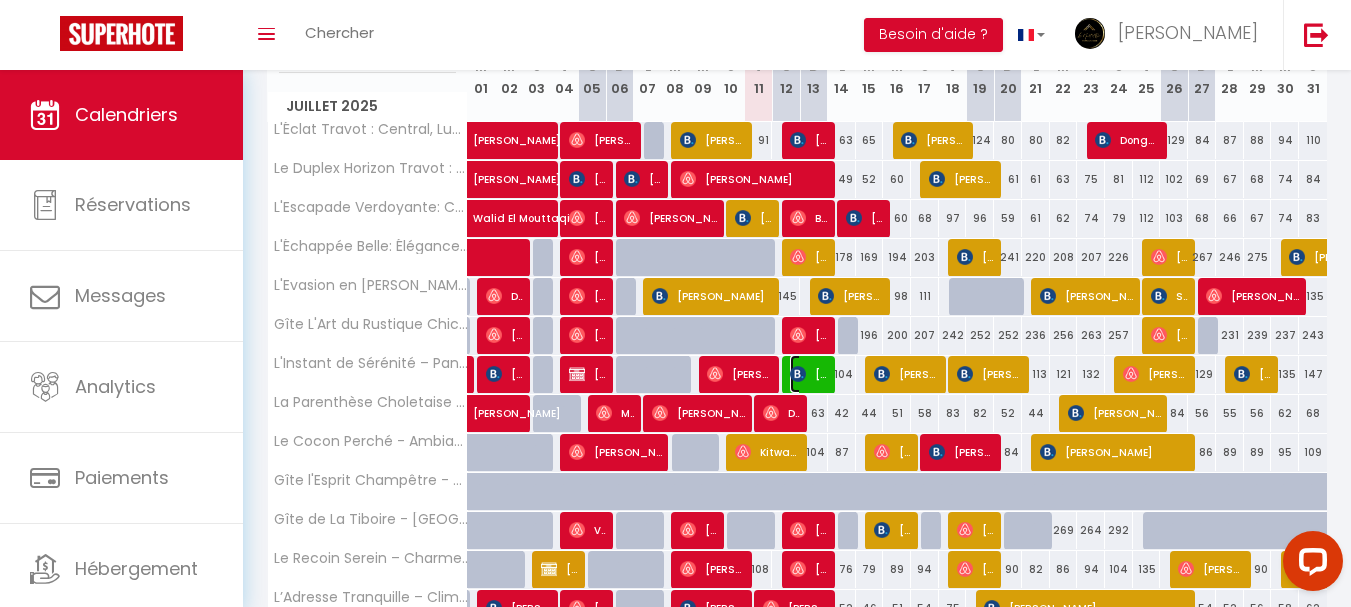click on "[PERSON_NAME]" at bounding box center (808, 374) 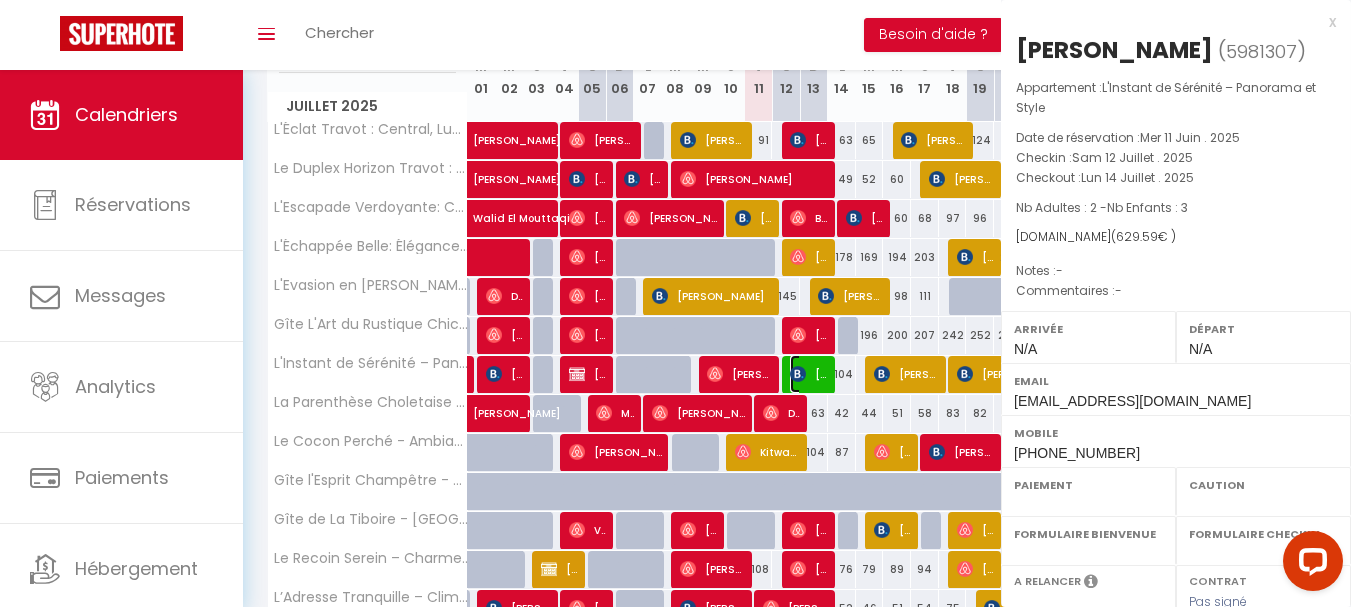 select on "OK" 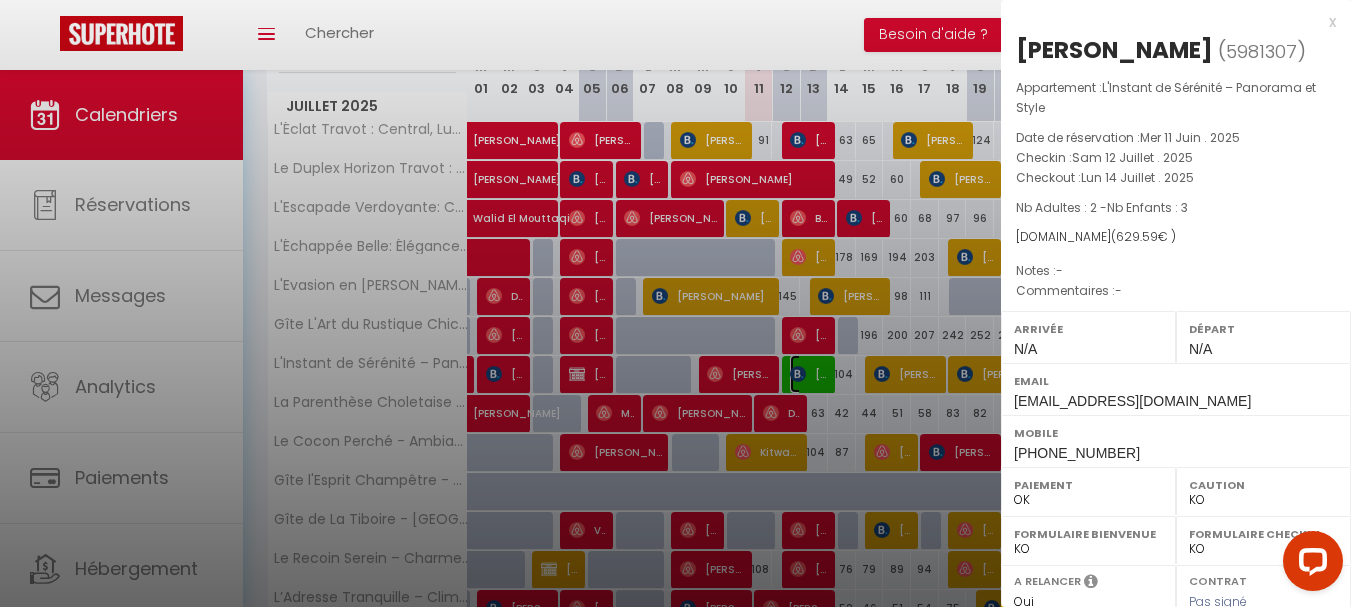 select on "46993" 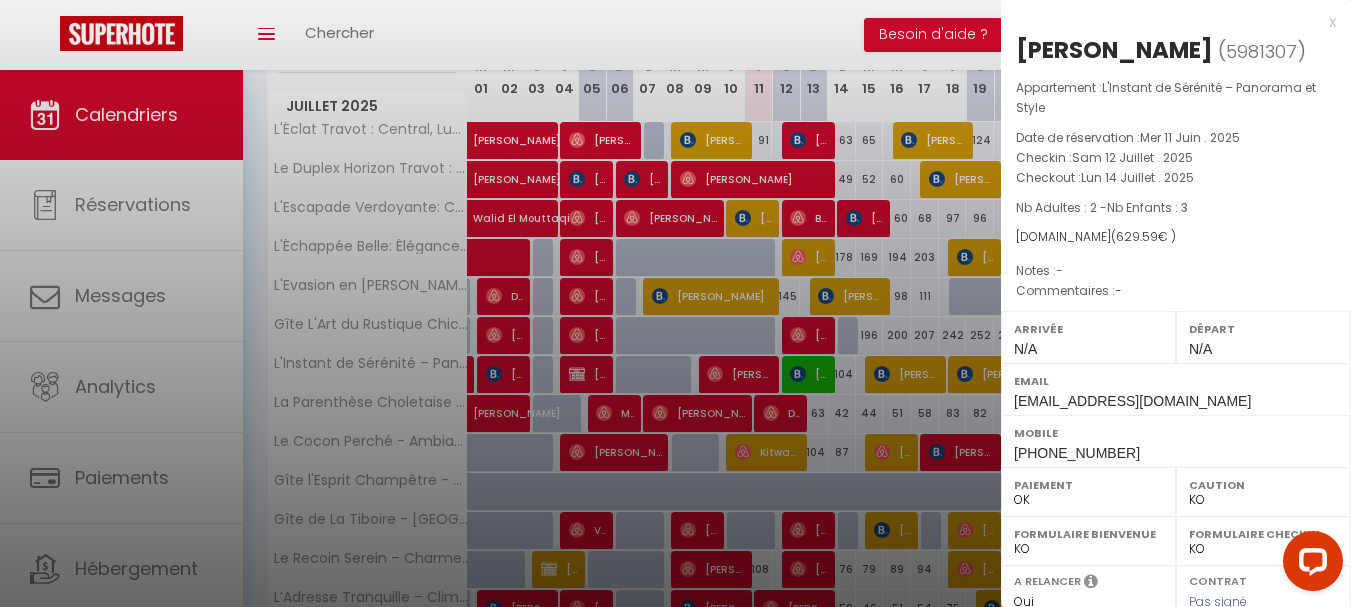 click on "x" at bounding box center [1168, 22] 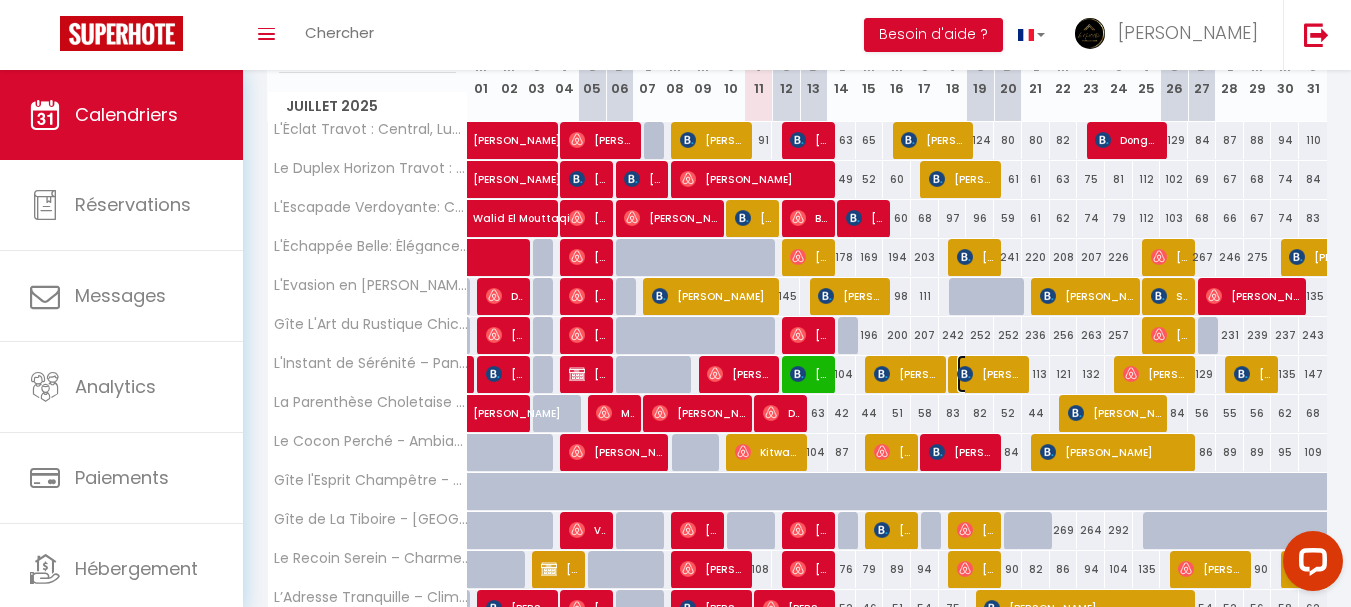 click on "[PERSON_NAME]" at bounding box center [989, 374] 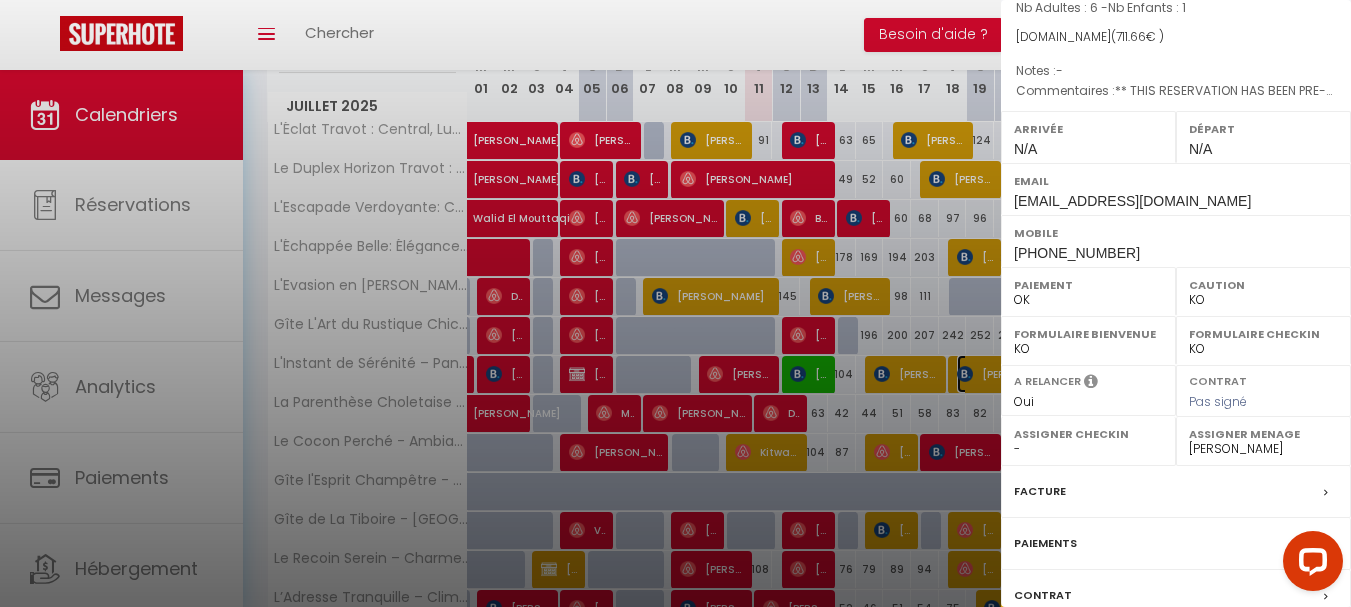 scroll, scrollTop: 345, scrollLeft: 0, axis: vertical 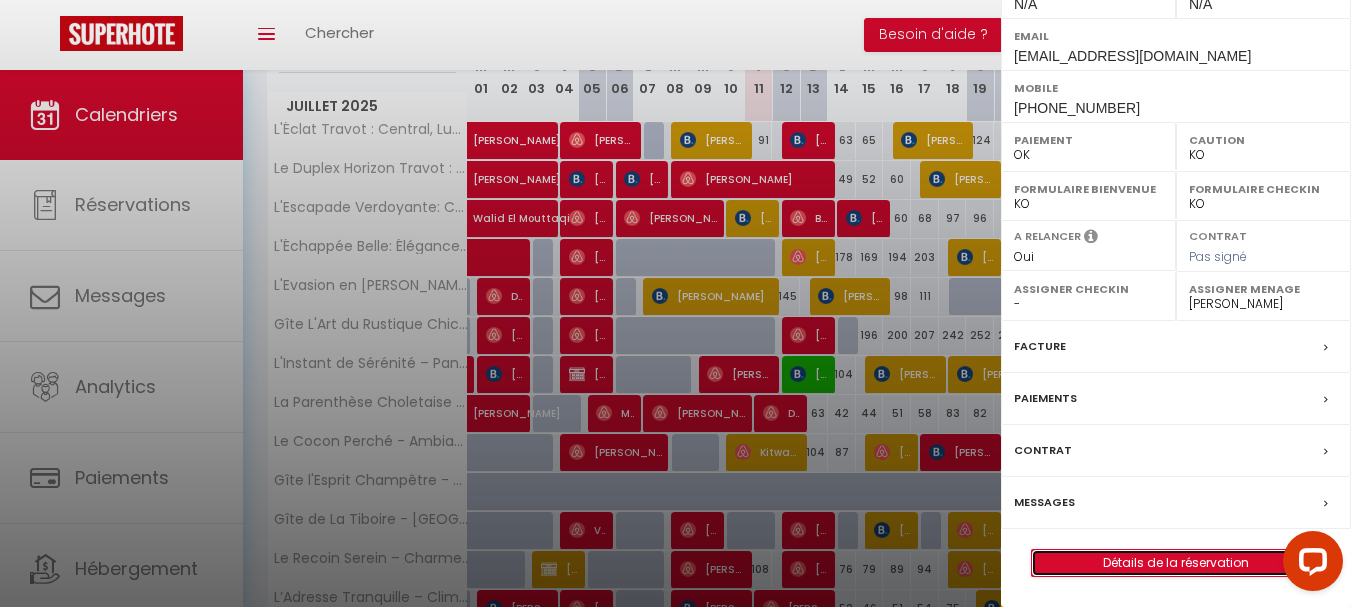 click on "Détails de la réservation" at bounding box center [1176, 563] 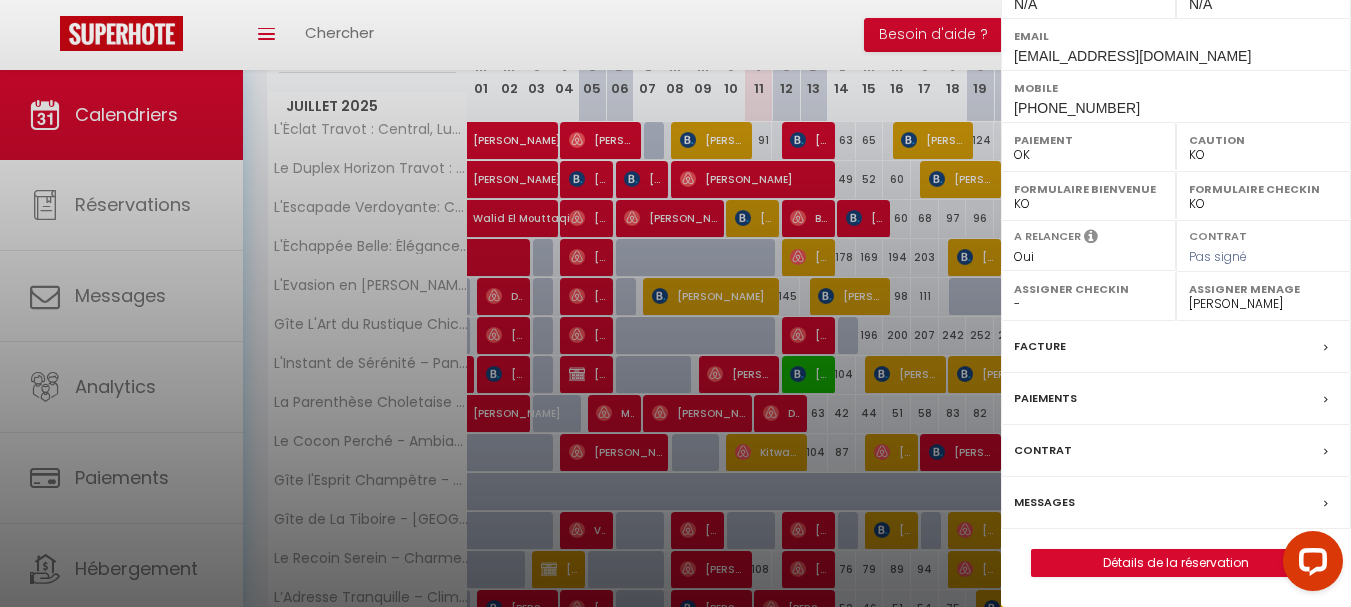 scroll, scrollTop: 0, scrollLeft: 0, axis: both 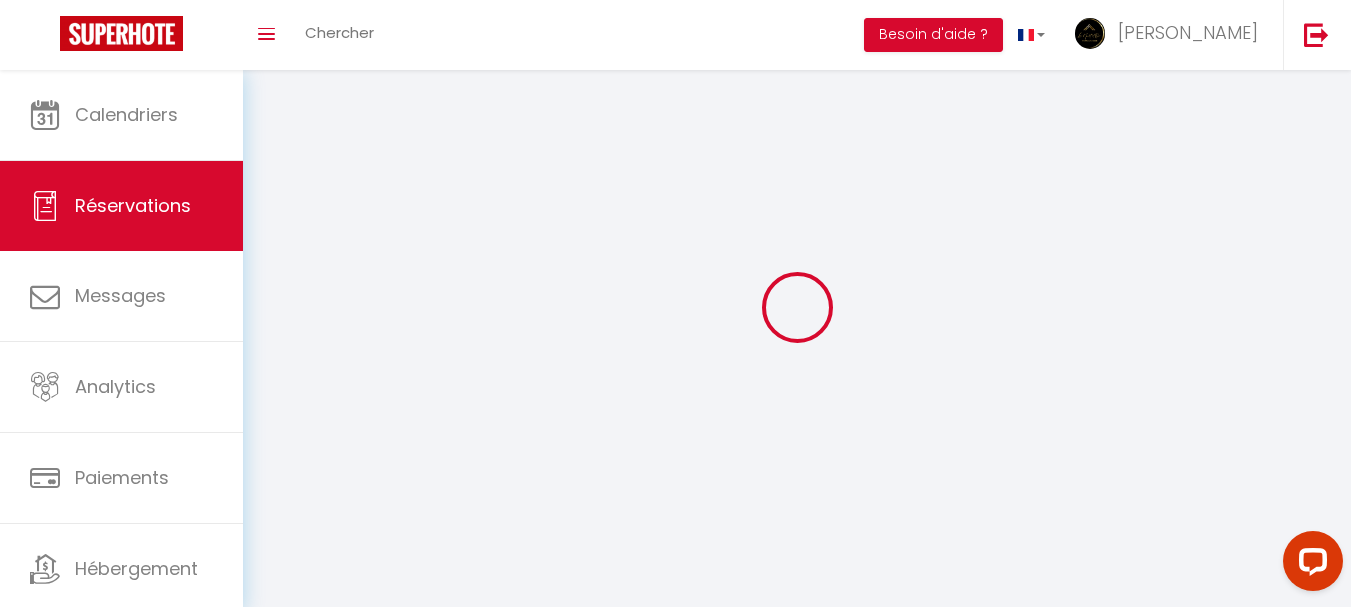 type on "[PERSON_NAME]" 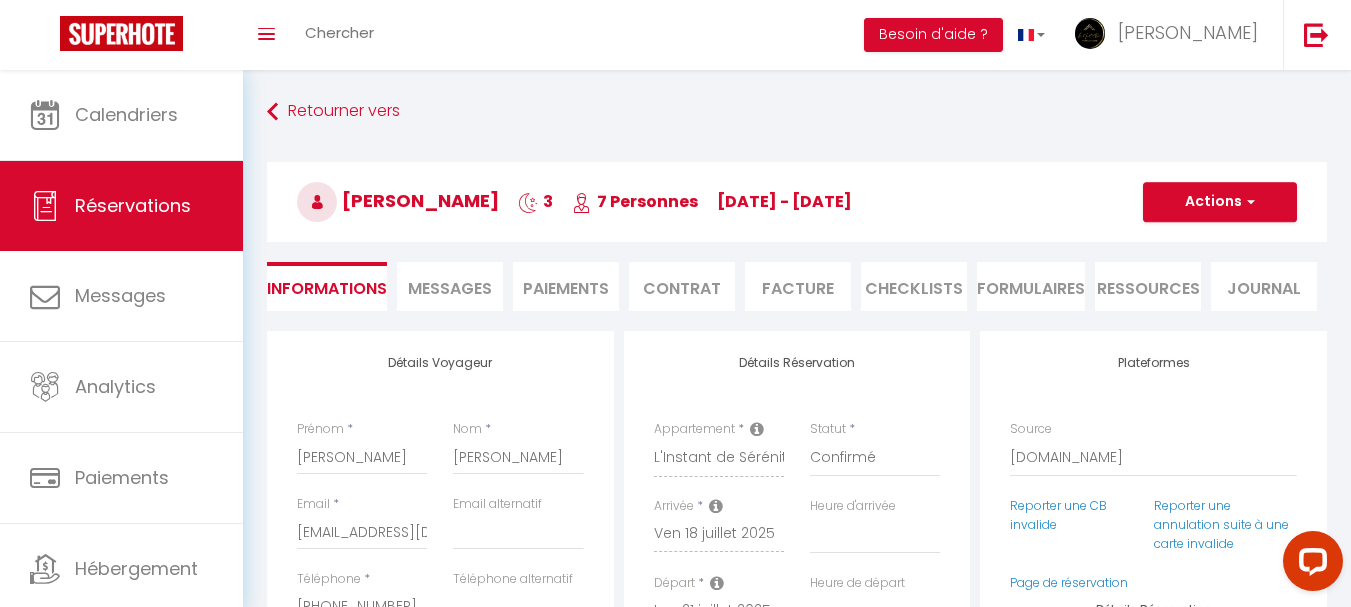 select 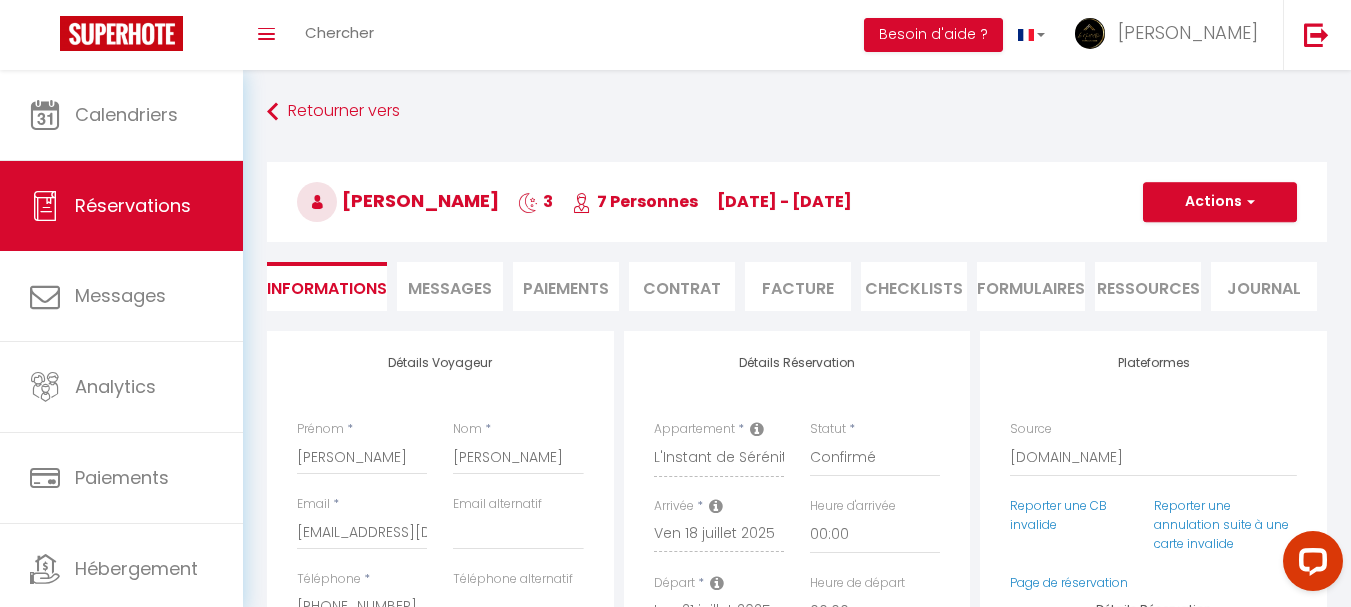 select 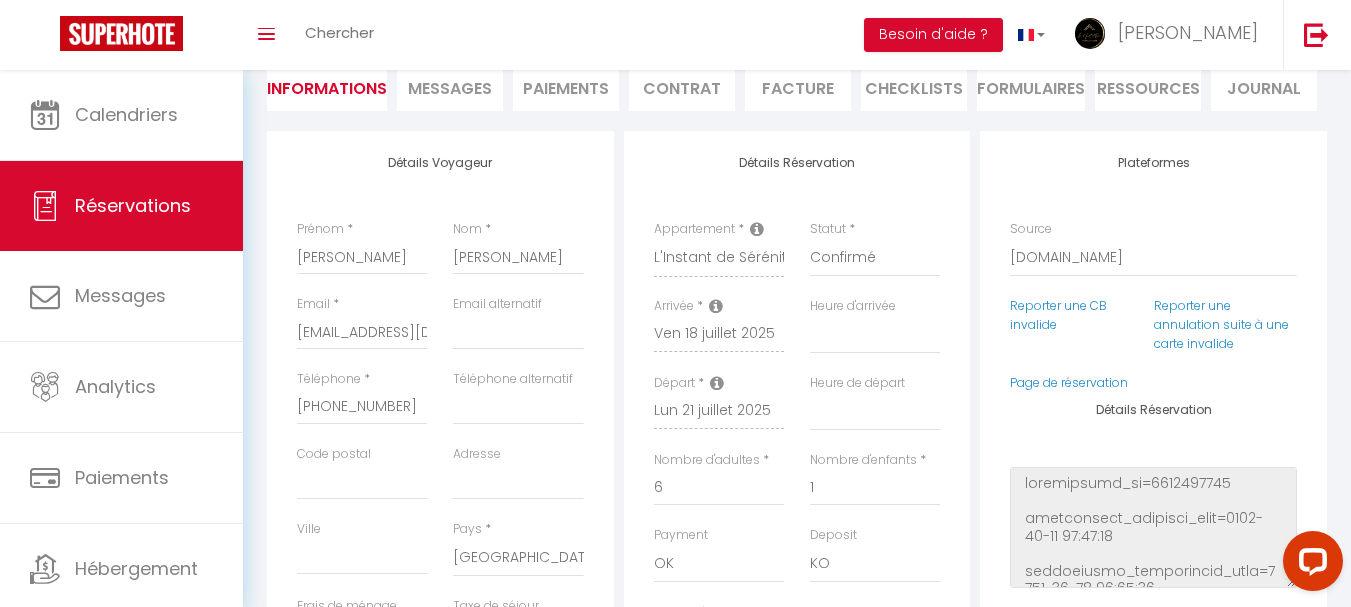 scroll, scrollTop: 300, scrollLeft: 0, axis: vertical 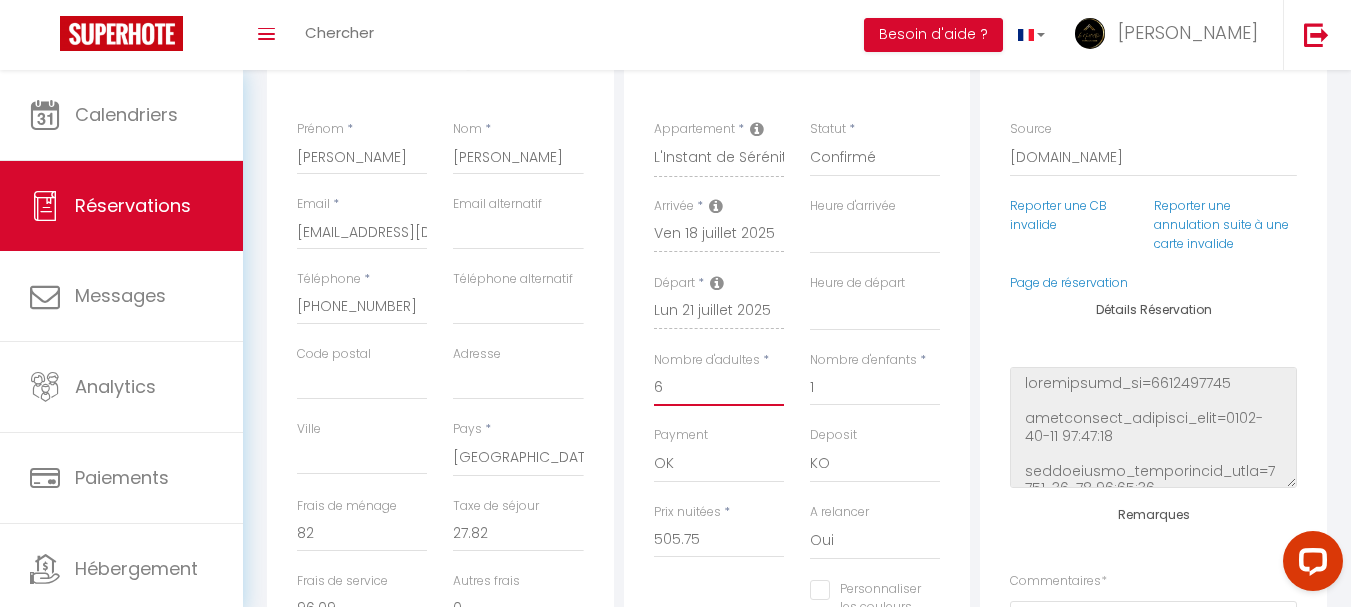 click on "6" at bounding box center [719, 388] 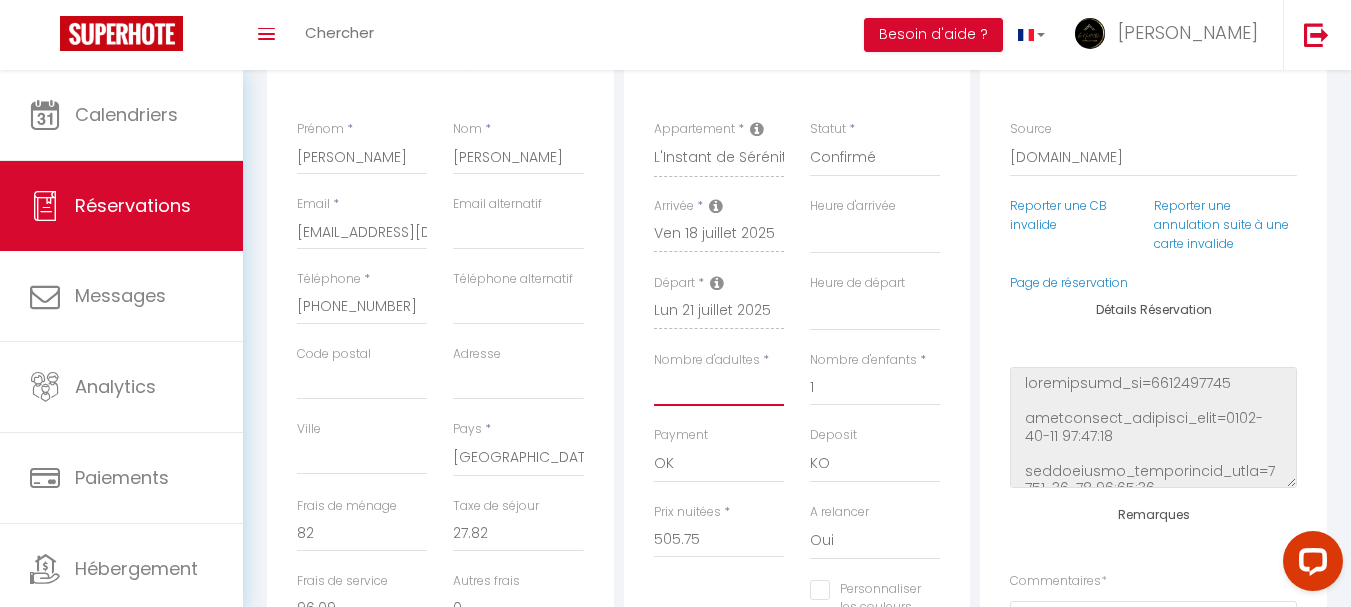 select 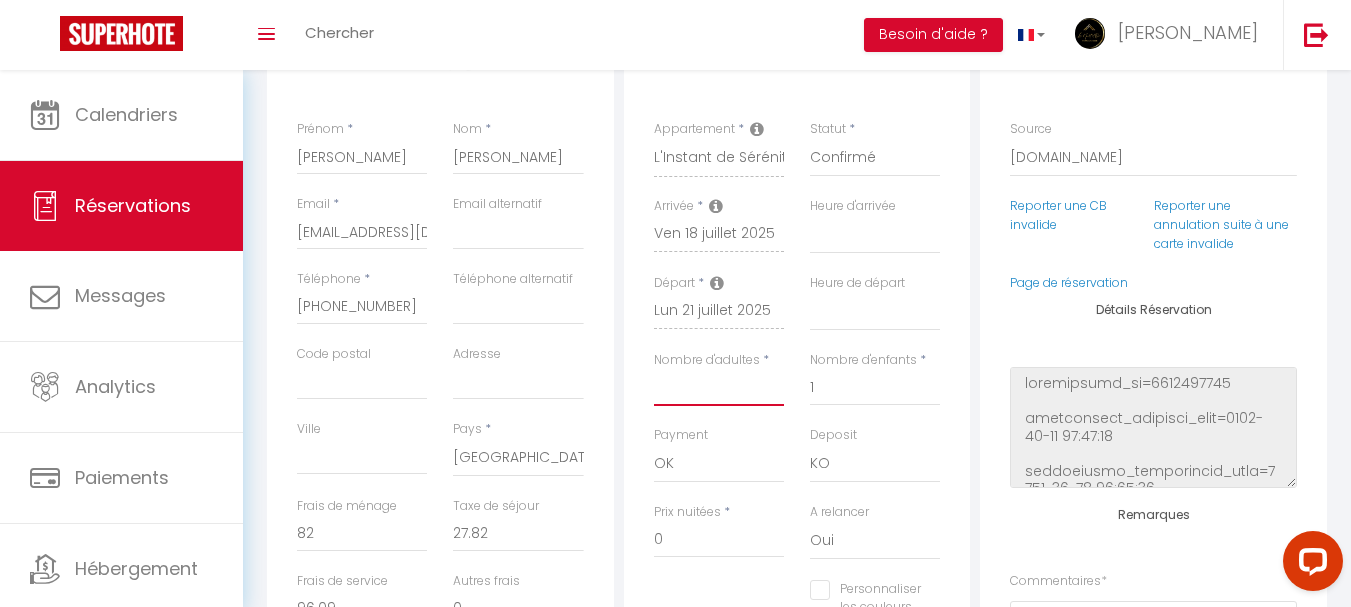 type on "8" 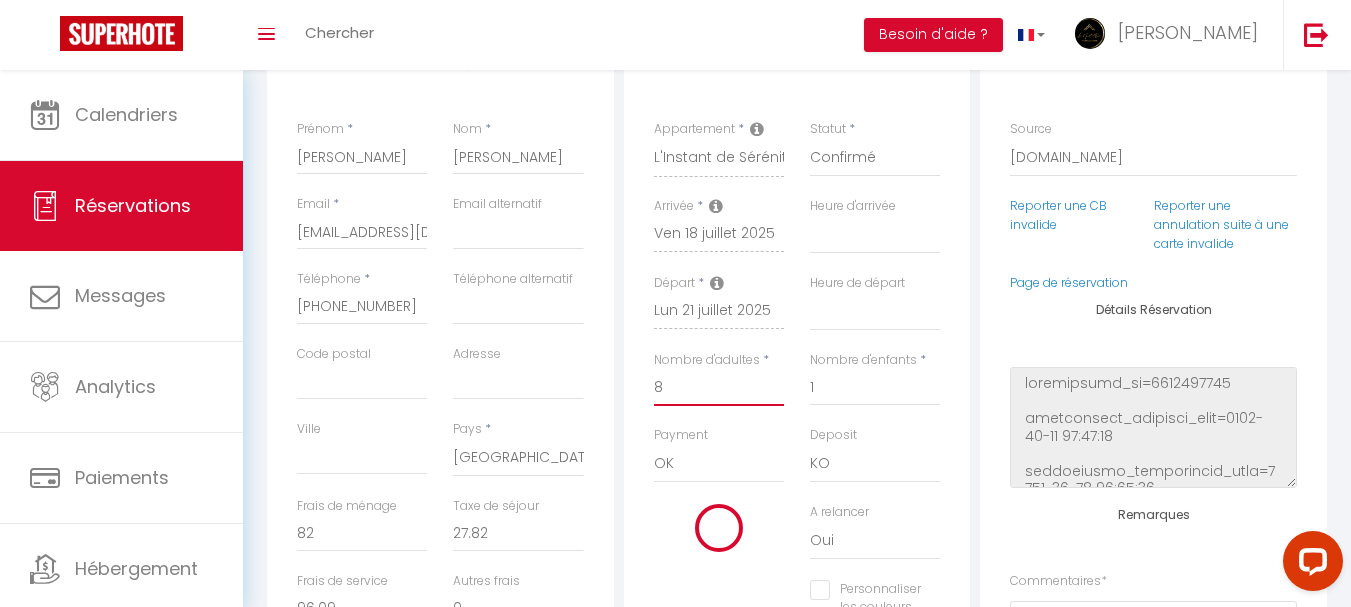 select 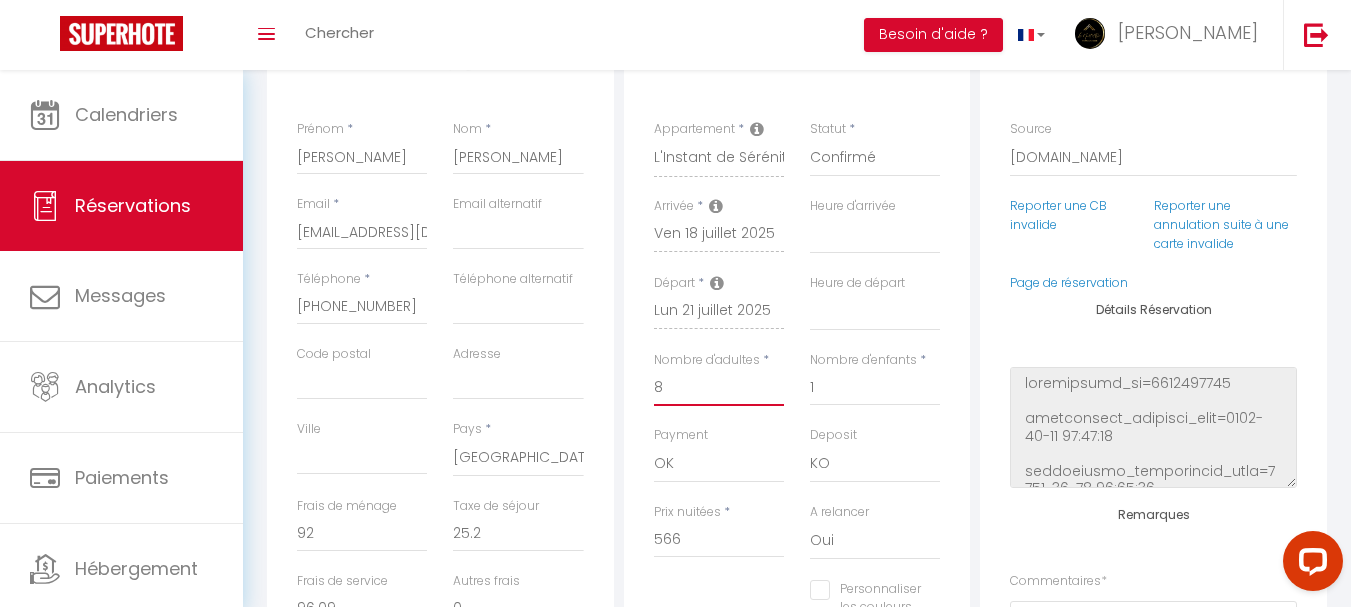 type on "8" 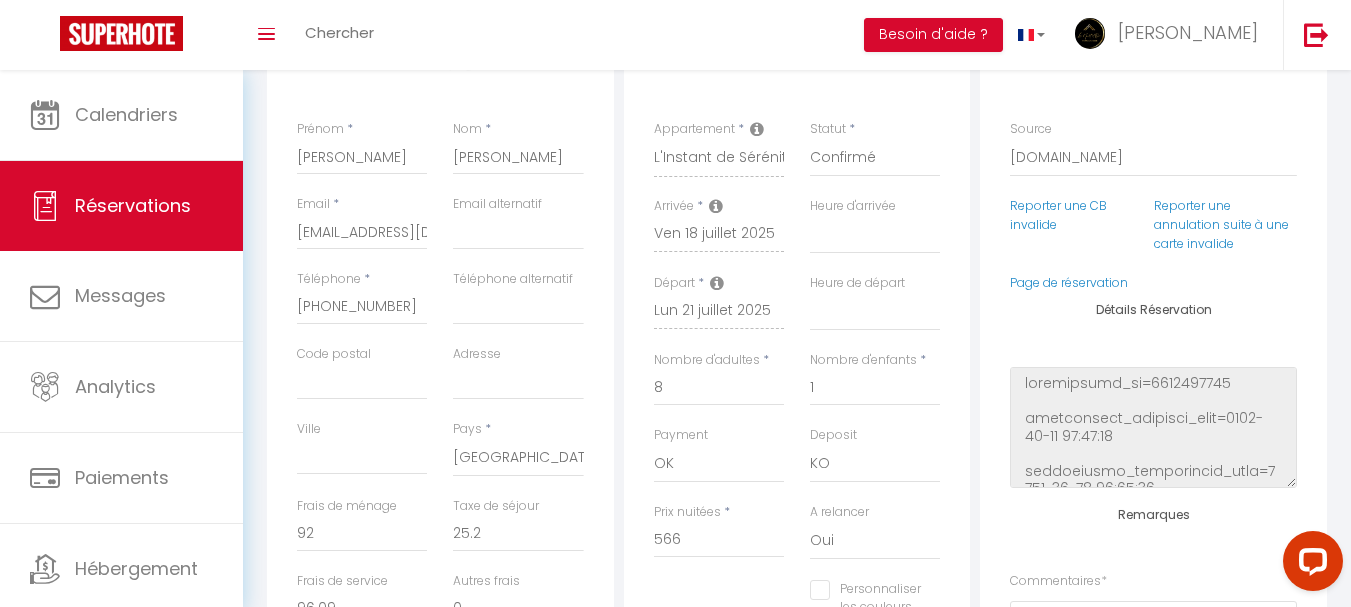 click on "Plateformes    Source
Direct
[DOMAIN_NAME]
[DOMAIN_NAME]
Chalet montagne
Expedia
Gite de [GEOGRAPHIC_DATA]
Homeaway
Homeaway iCal
[DOMAIN_NAME]
[DOMAIN_NAME]
[DOMAIN_NAME]
Ical" at bounding box center [1153, 403] 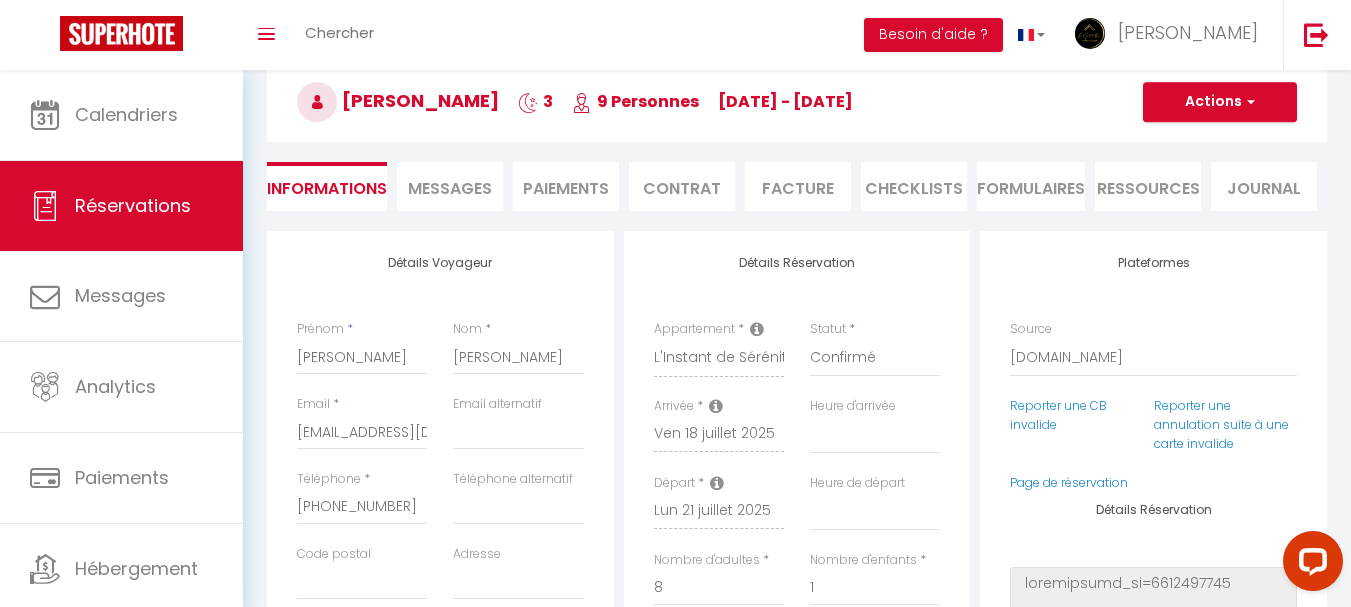 scroll, scrollTop: 0, scrollLeft: 0, axis: both 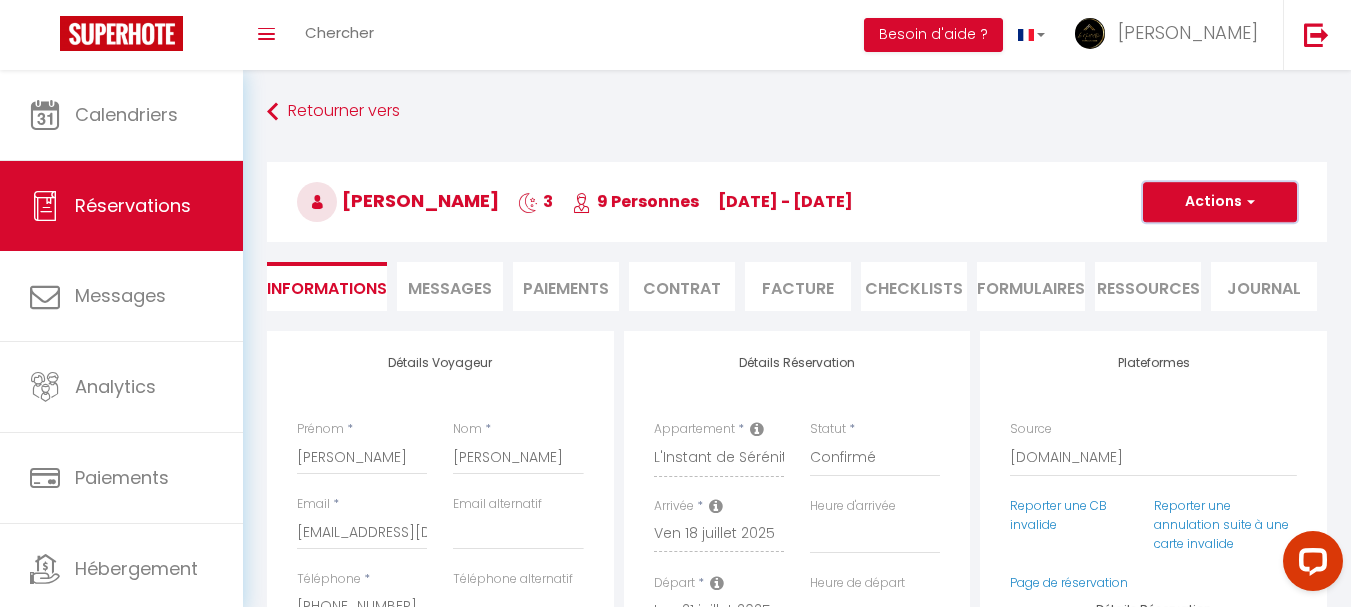 click on "Actions" at bounding box center [1220, 202] 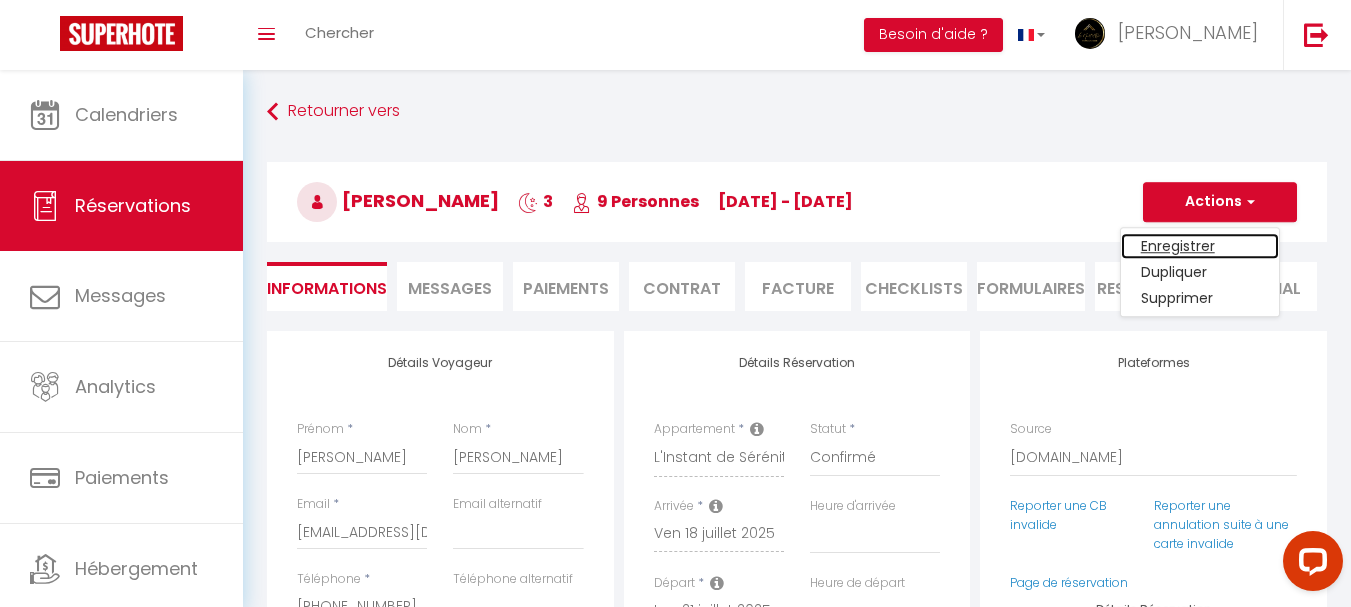 click on "Enregistrer" at bounding box center [1200, 246] 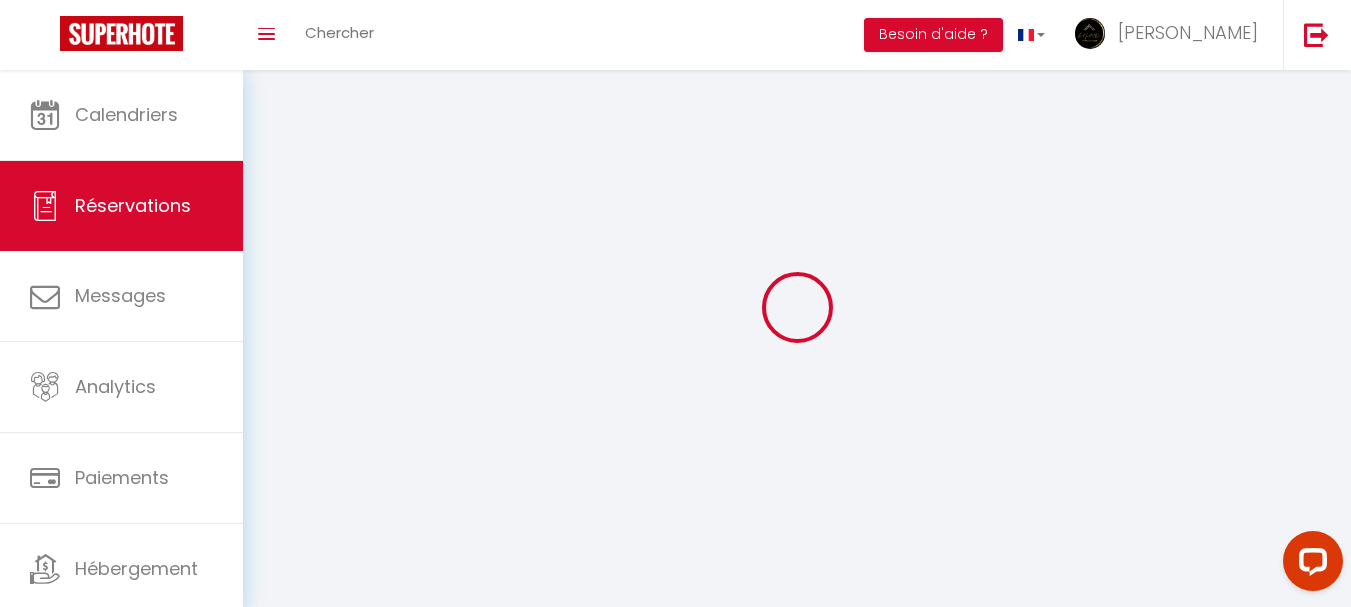 select on "not_cancelled" 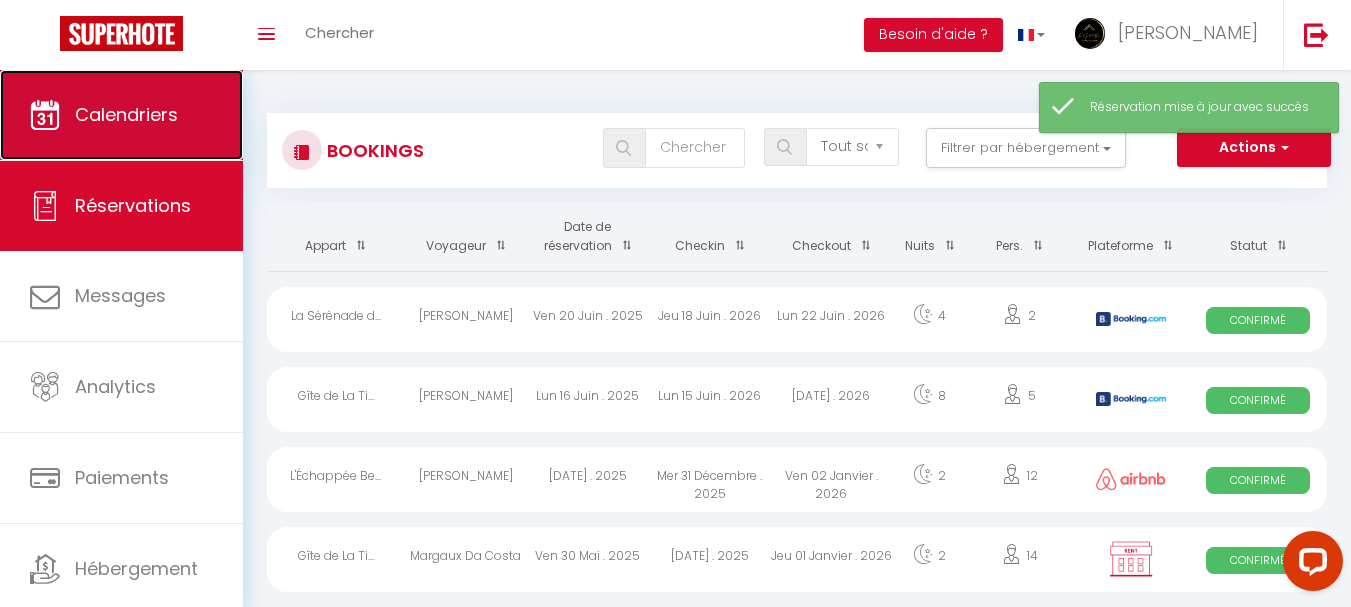 click on "Calendriers" at bounding box center (126, 114) 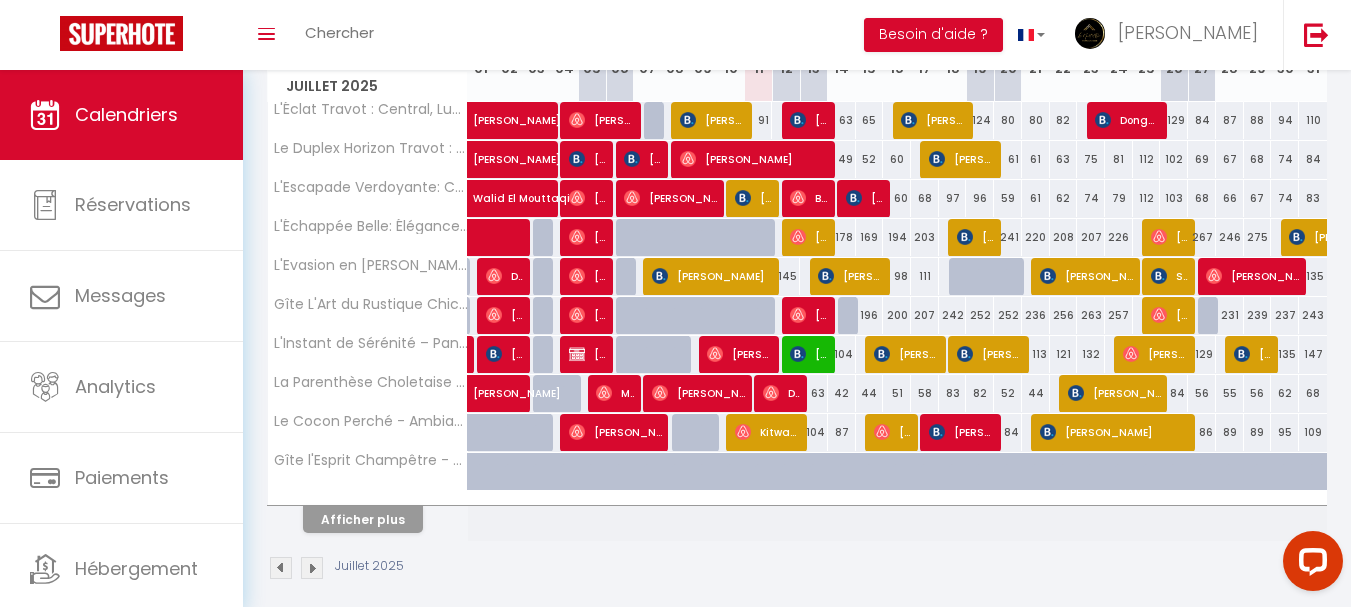 scroll, scrollTop: 332, scrollLeft: 0, axis: vertical 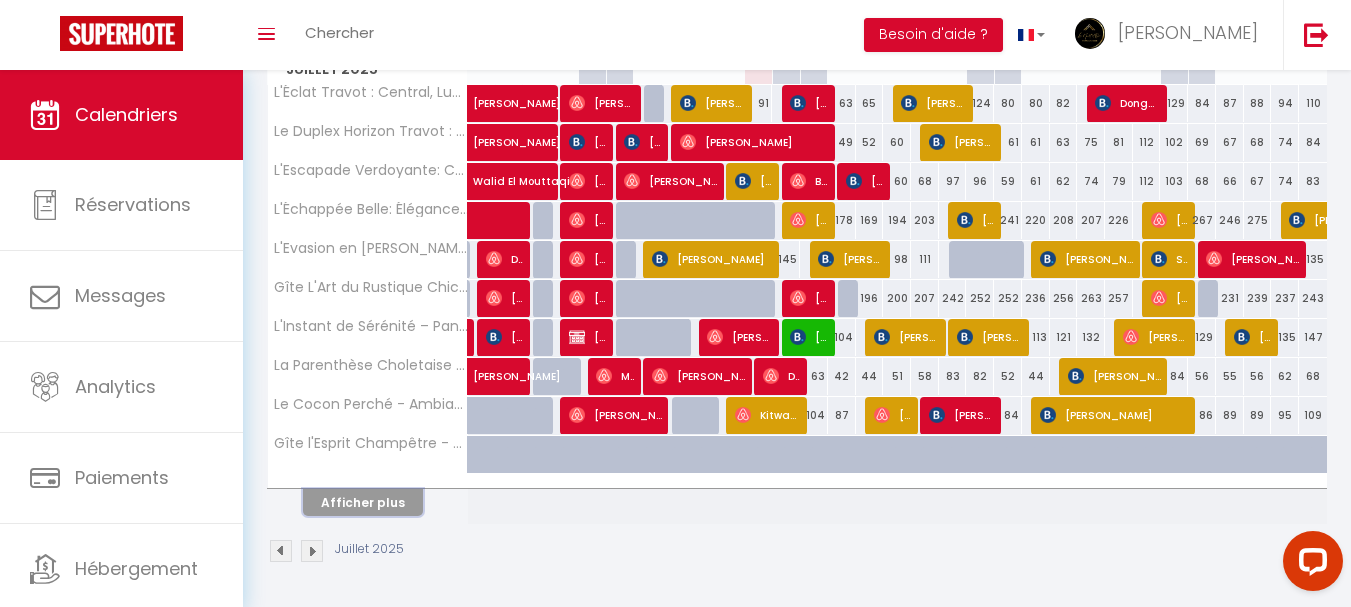 click on "Afficher plus" at bounding box center [363, 502] 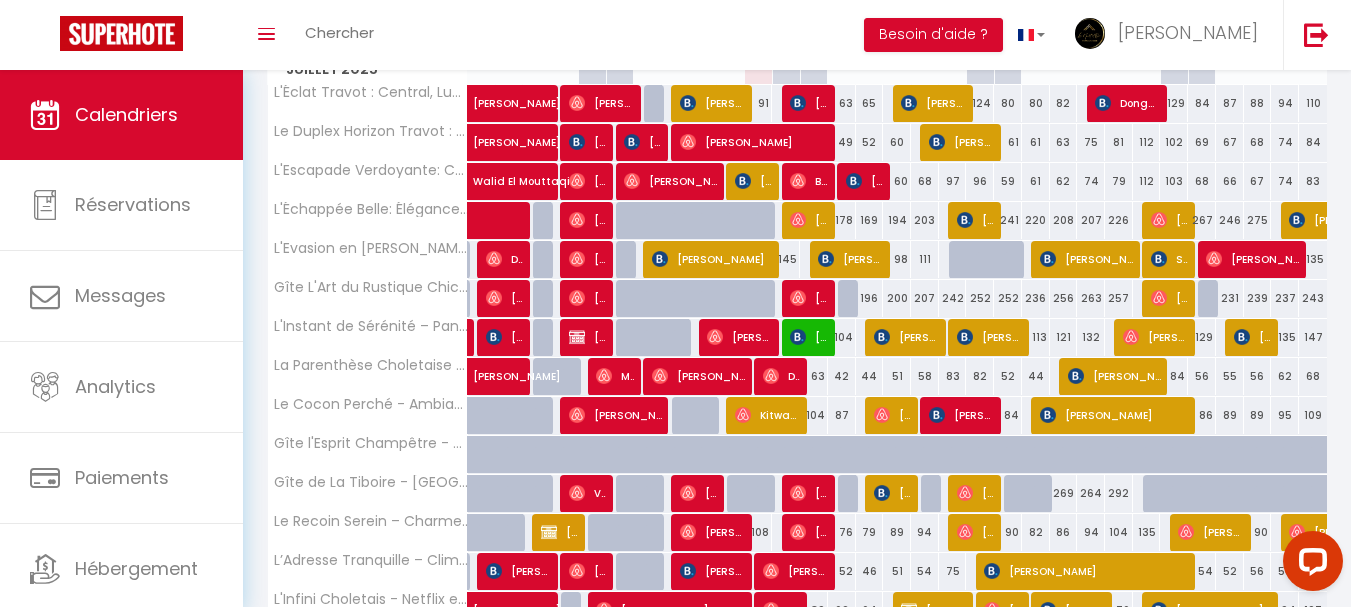 scroll, scrollTop: 232, scrollLeft: 0, axis: vertical 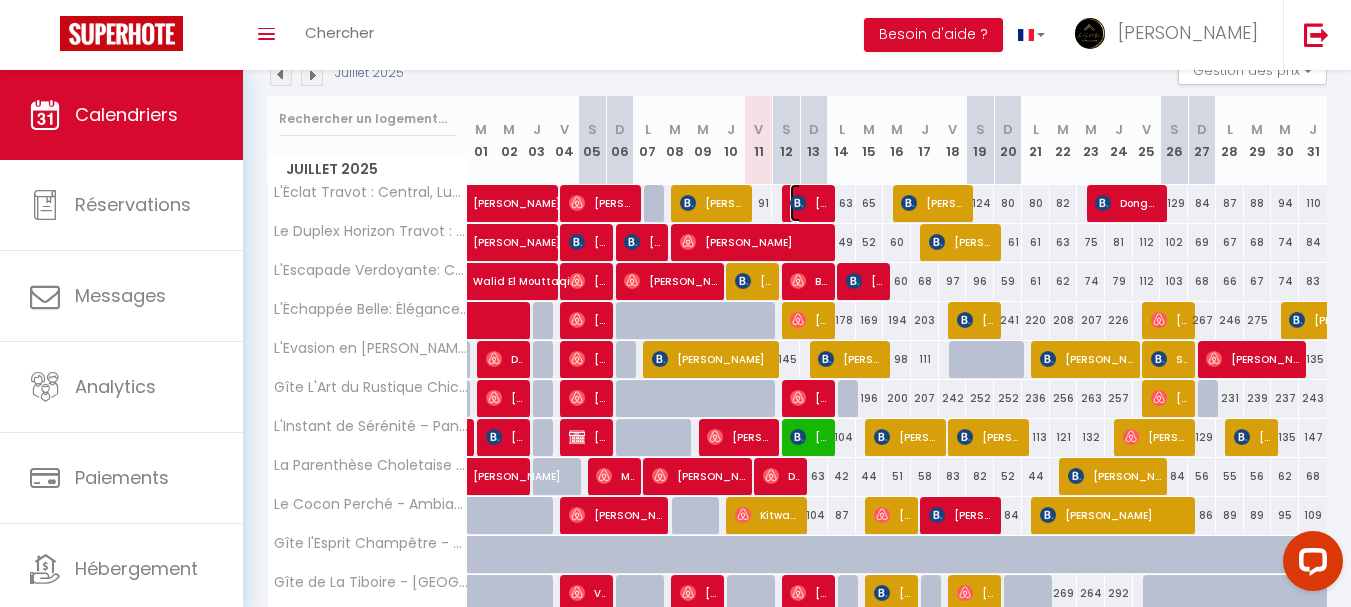 click on "[PERSON_NAME]" at bounding box center [808, 203] 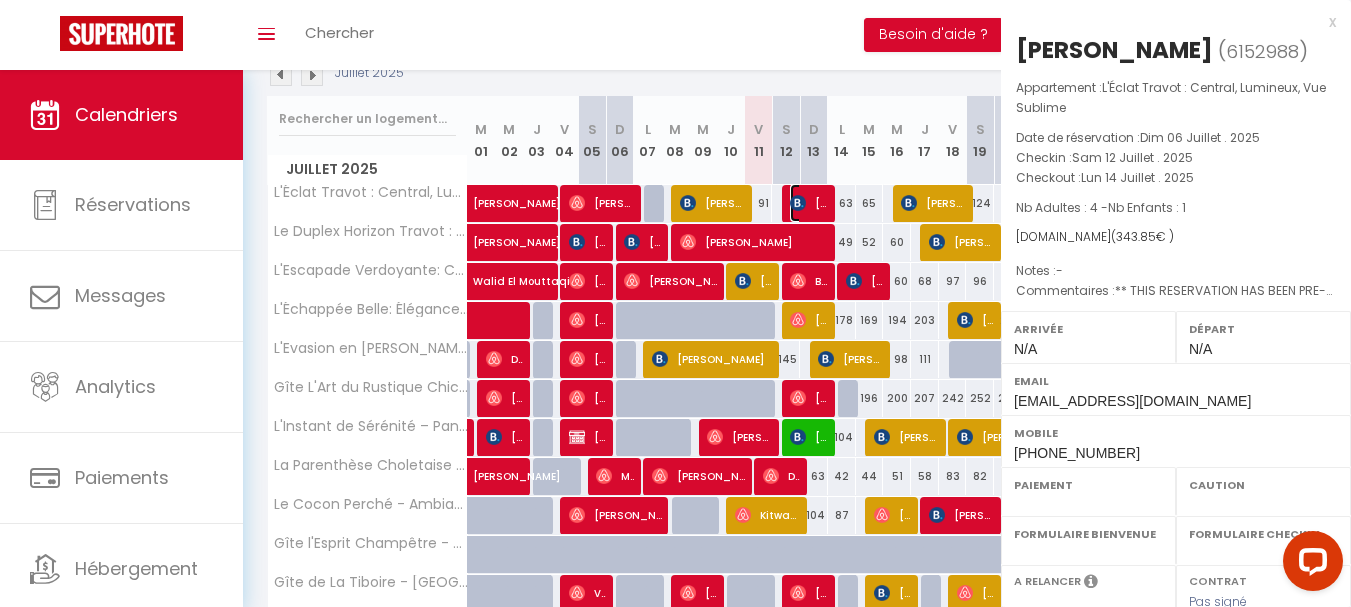select on "OK" 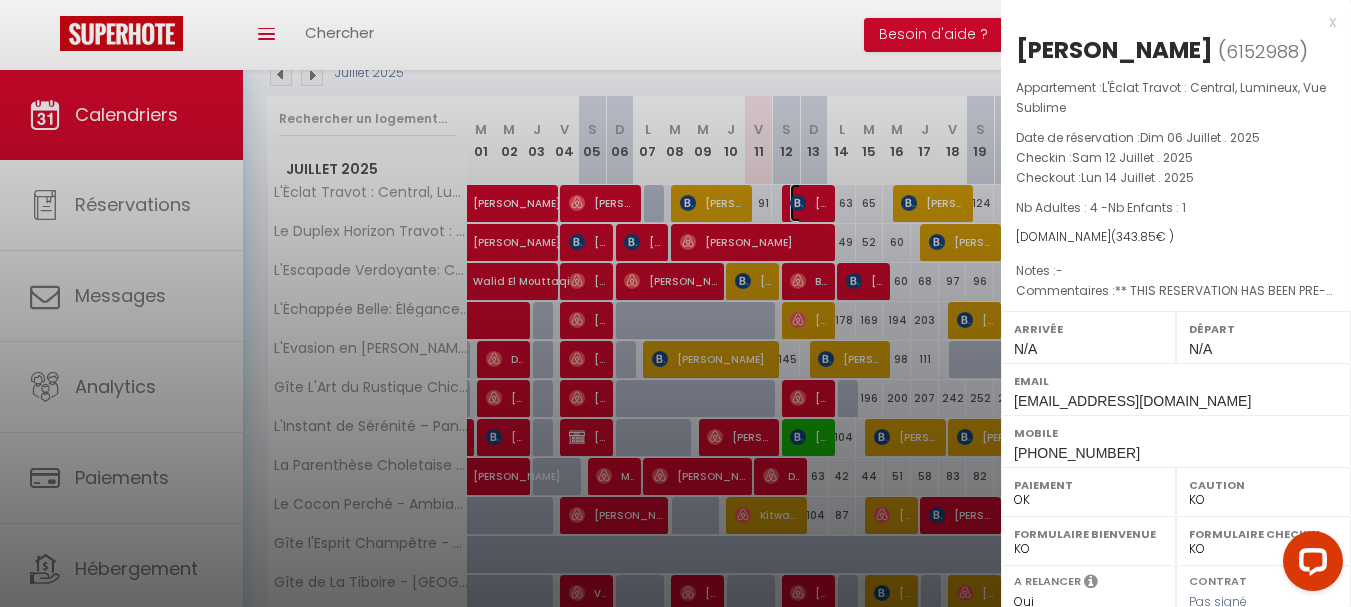 select on "46993" 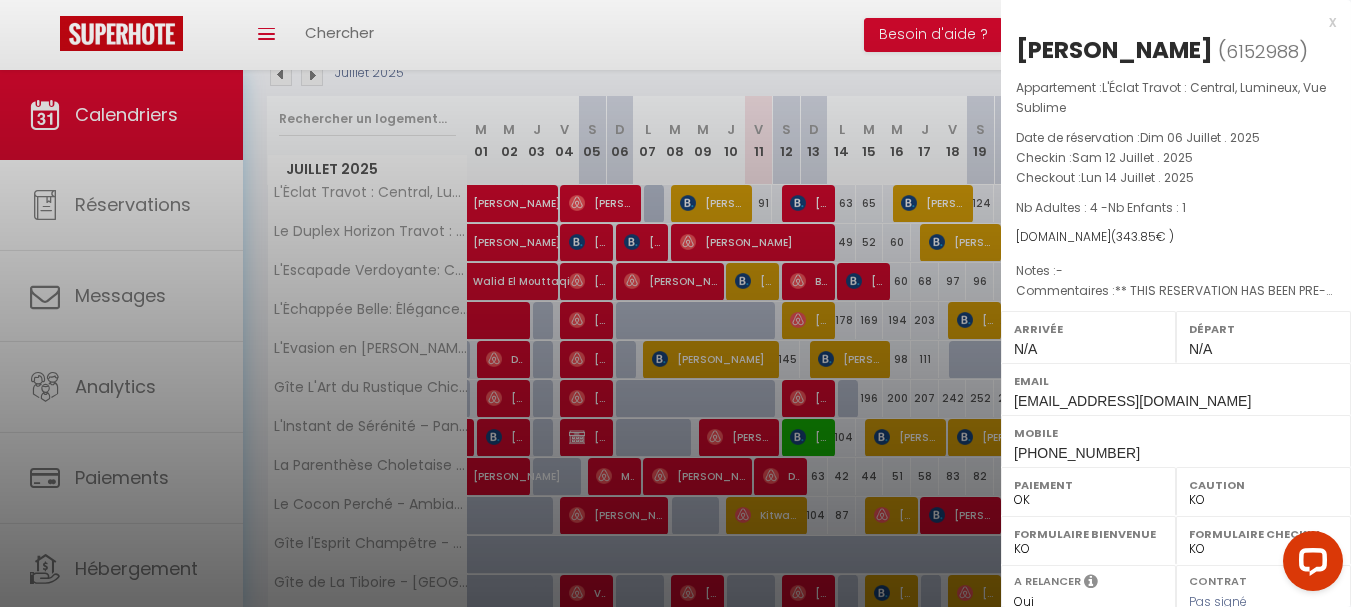 click at bounding box center (675, 303) 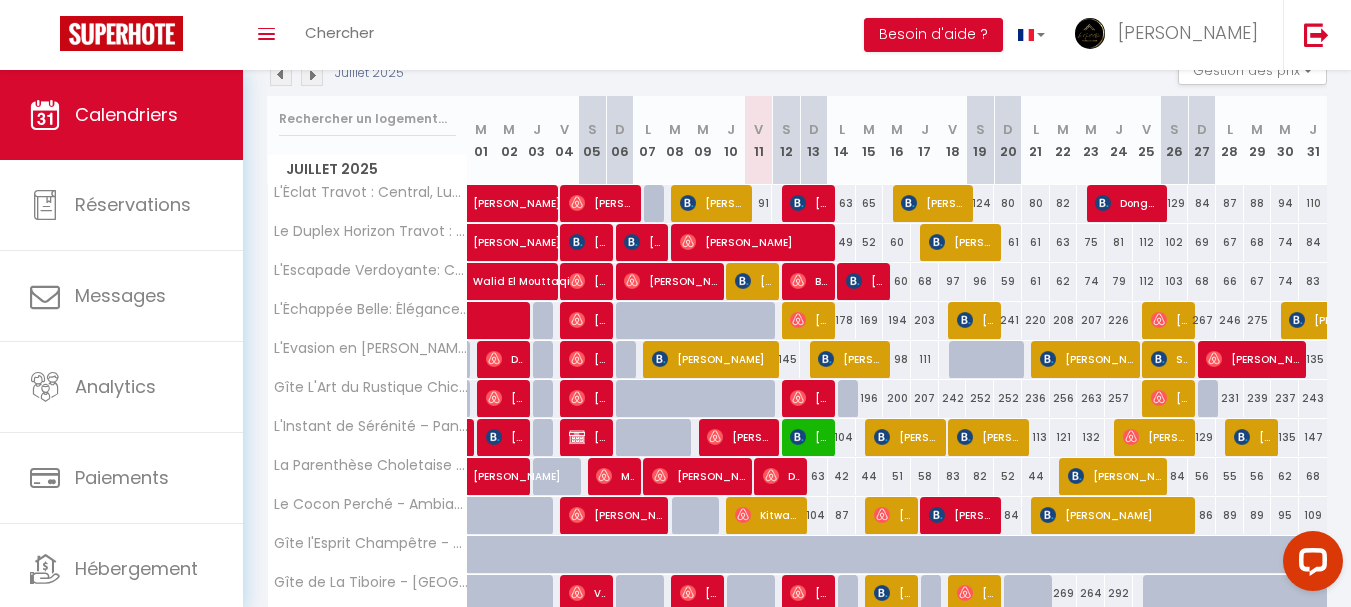 click at bounding box center (796, 438) 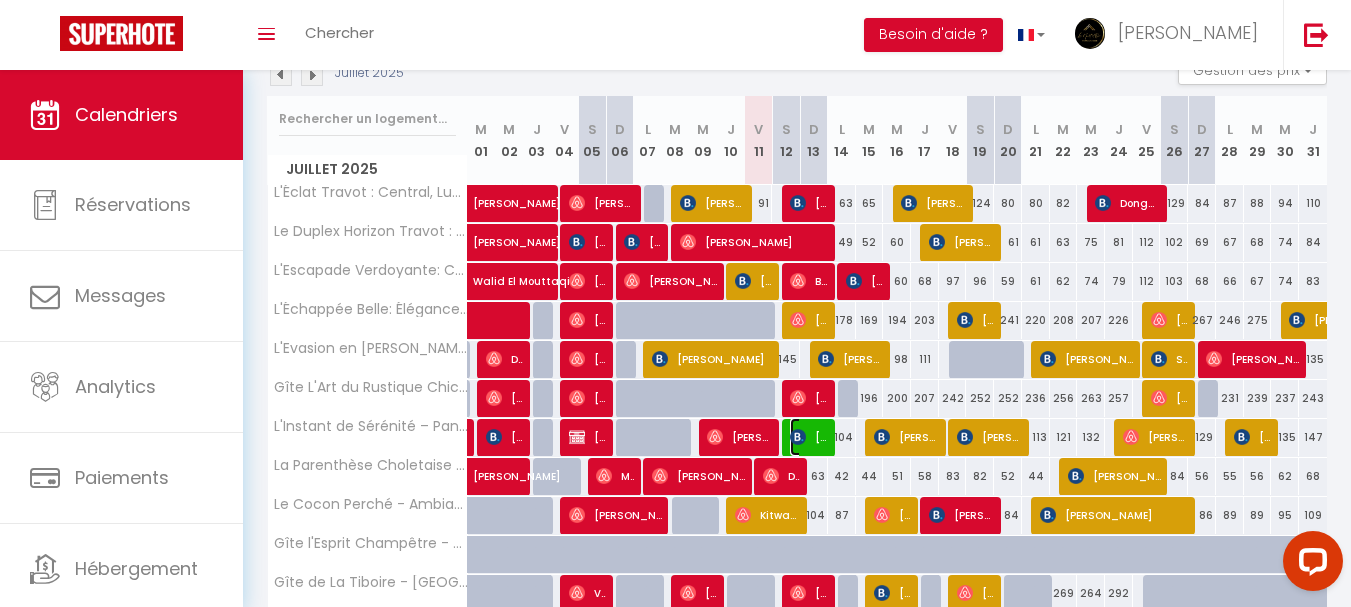 click at bounding box center (798, 437) 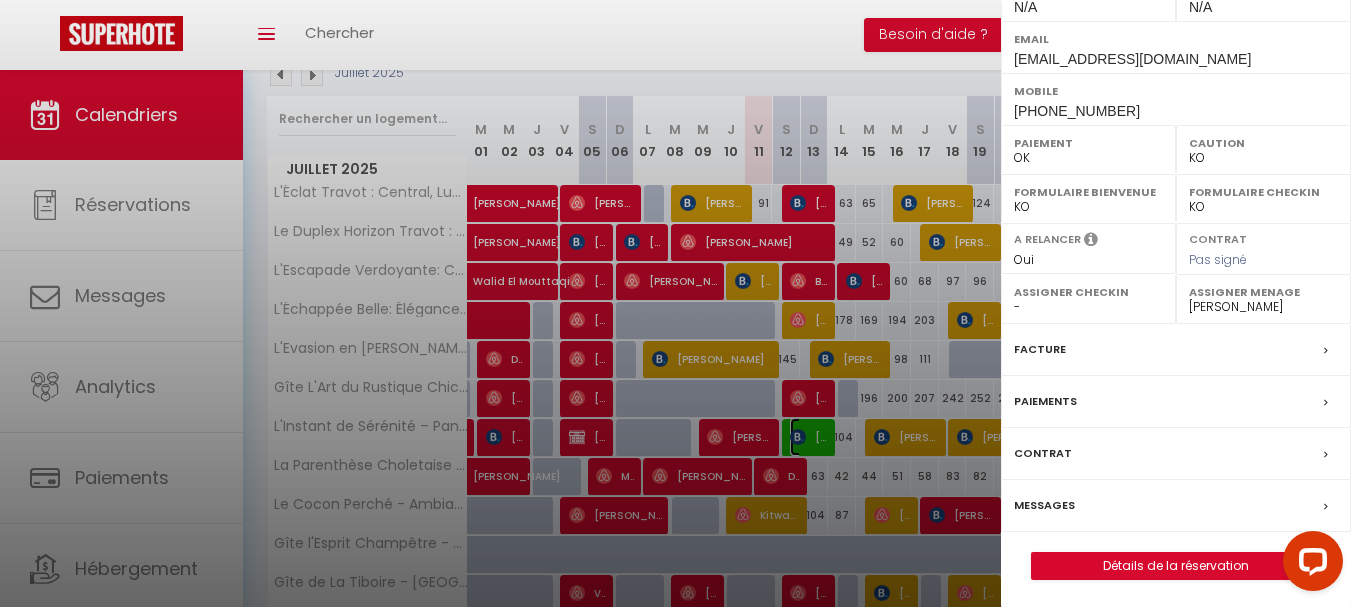 scroll, scrollTop: 345, scrollLeft: 0, axis: vertical 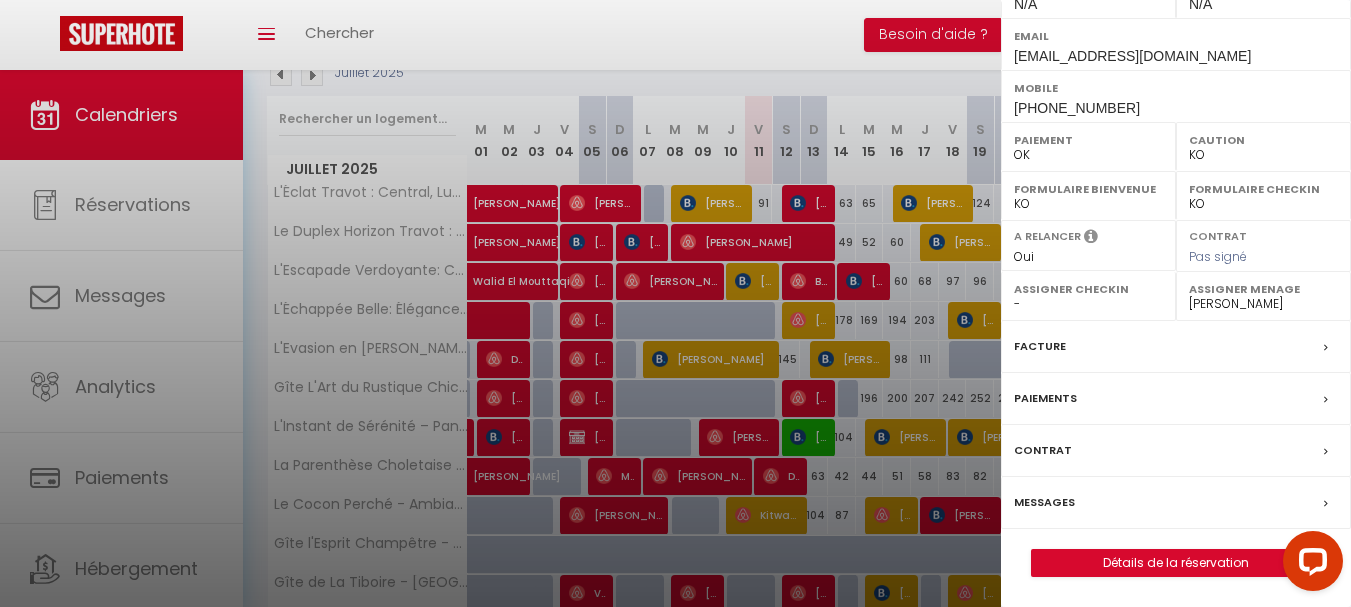 click on "Messages" at bounding box center (1044, 502) 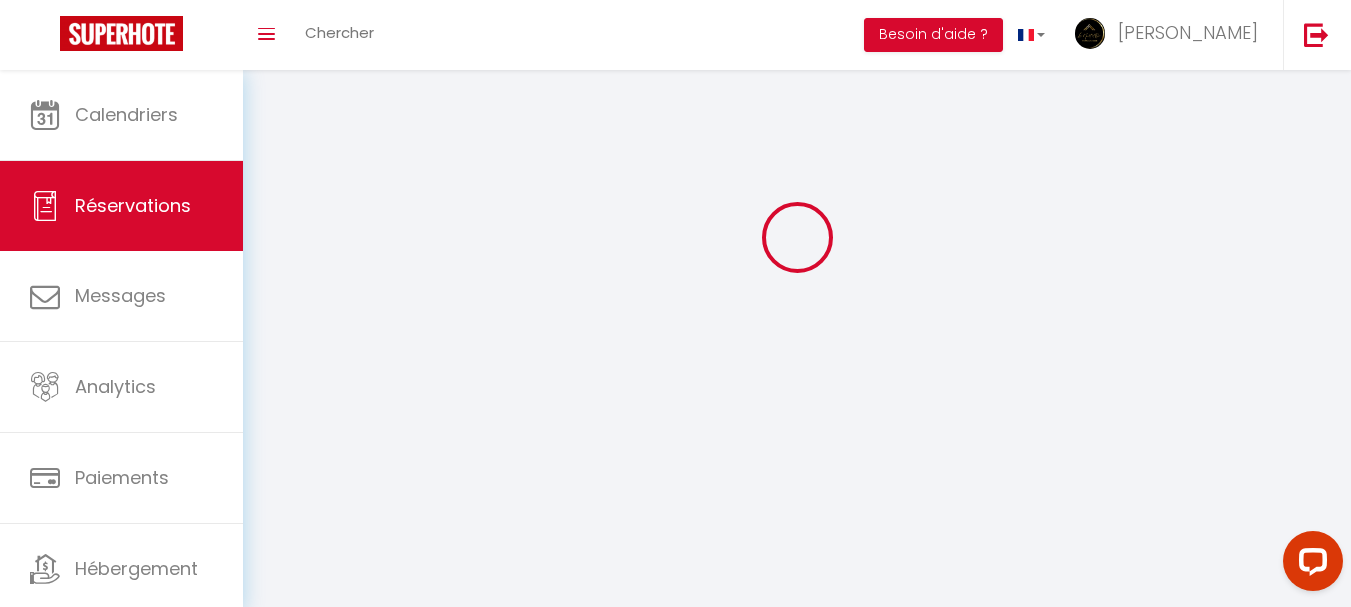 scroll, scrollTop: 0, scrollLeft: 0, axis: both 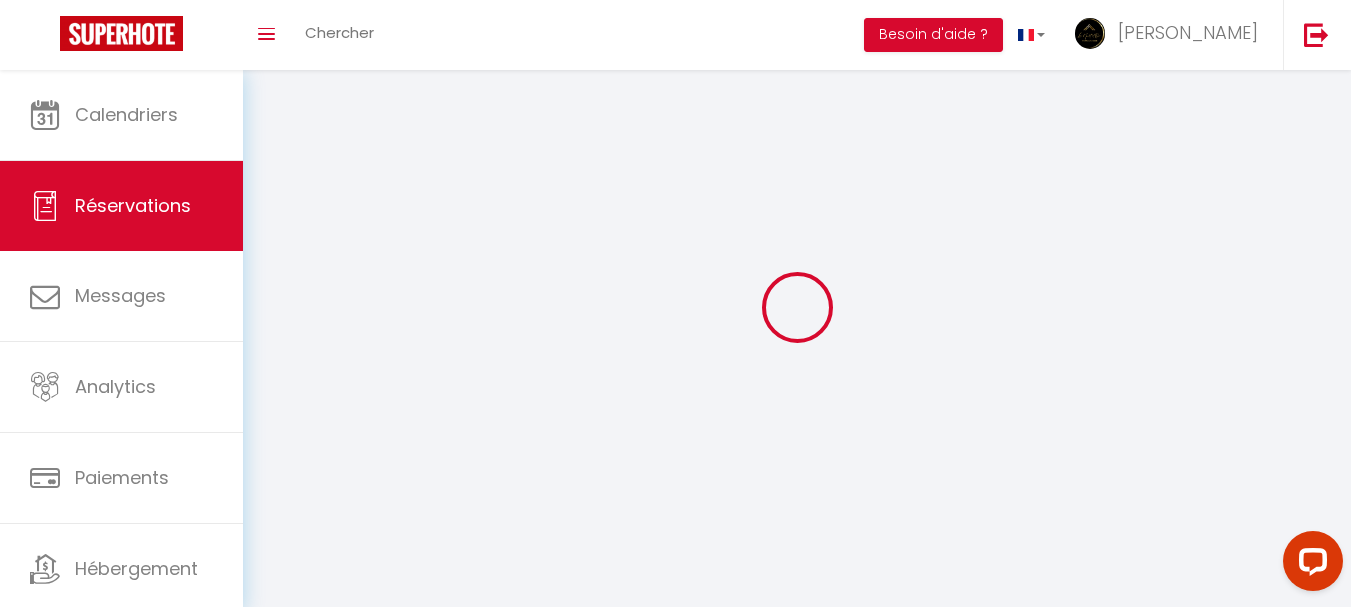 select 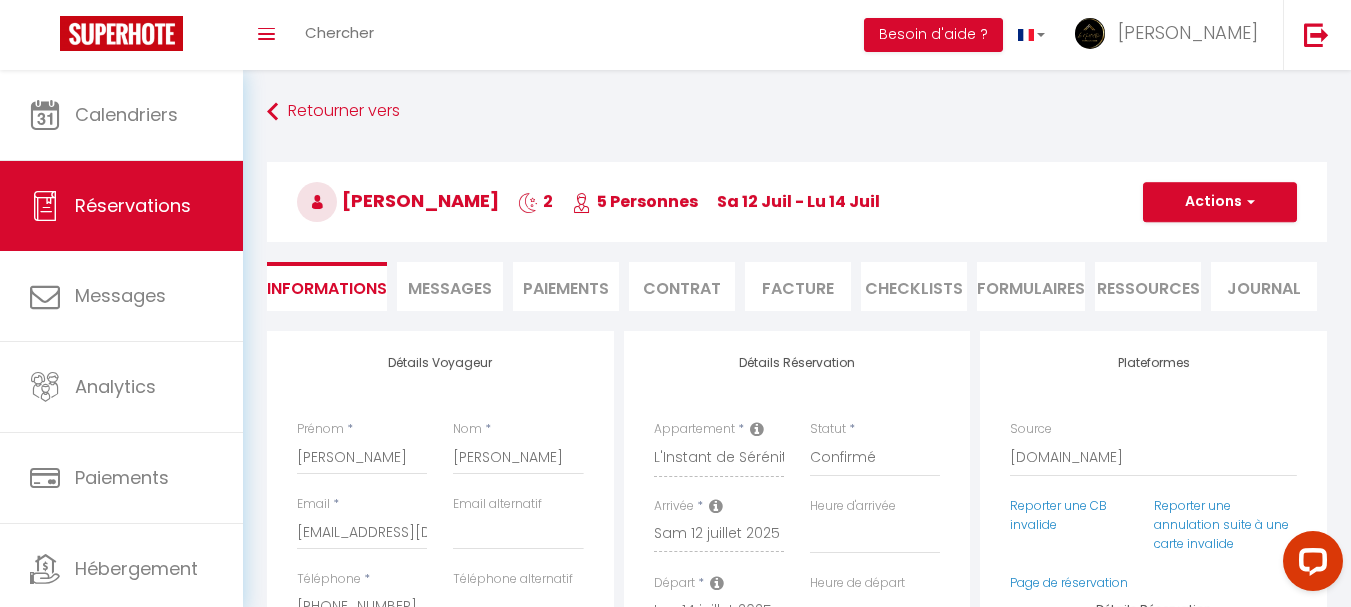 select 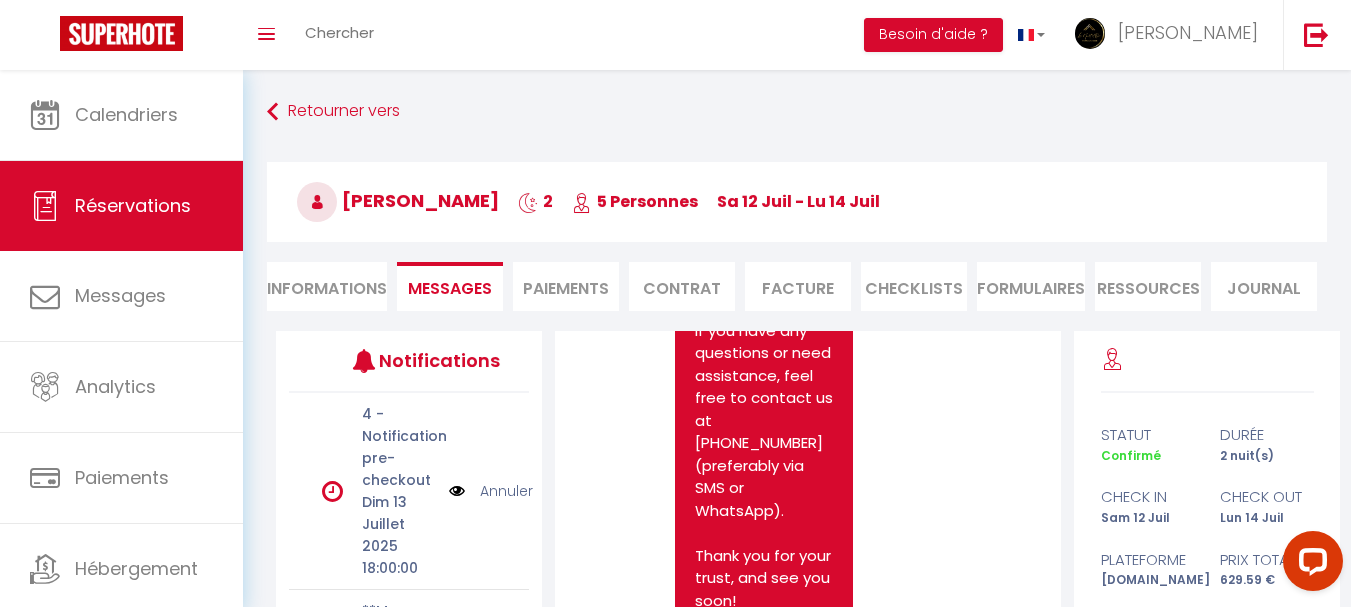 scroll, scrollTop: 3357, scrollLeft: 0, axis: vertical 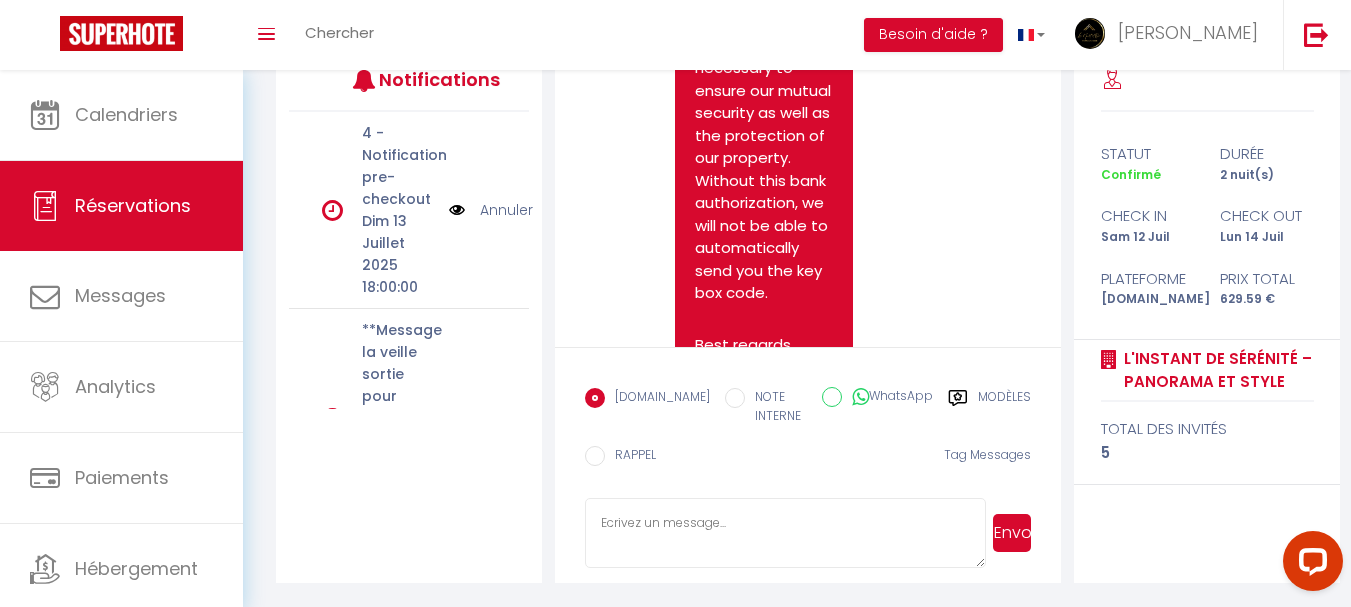 click on "[URL][DOMAIN_NAME]" at bounding box center [754, -40] 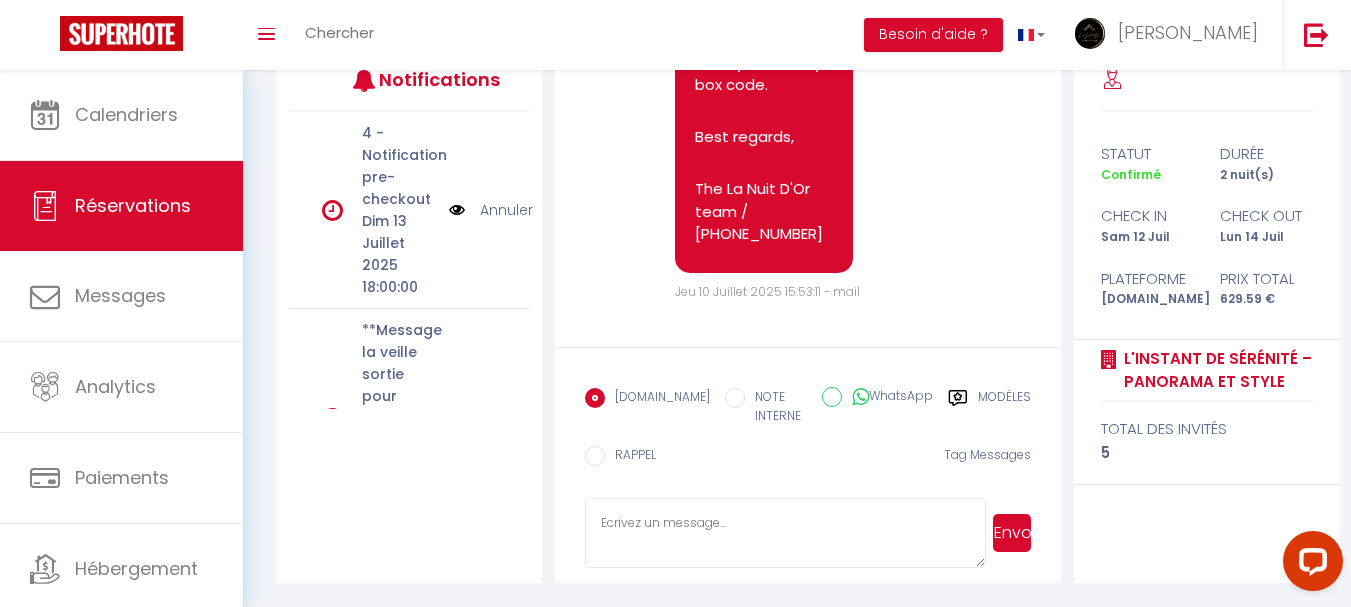 scroll, scrollTop: 4857, scrollLeft: 0, axis: vertical 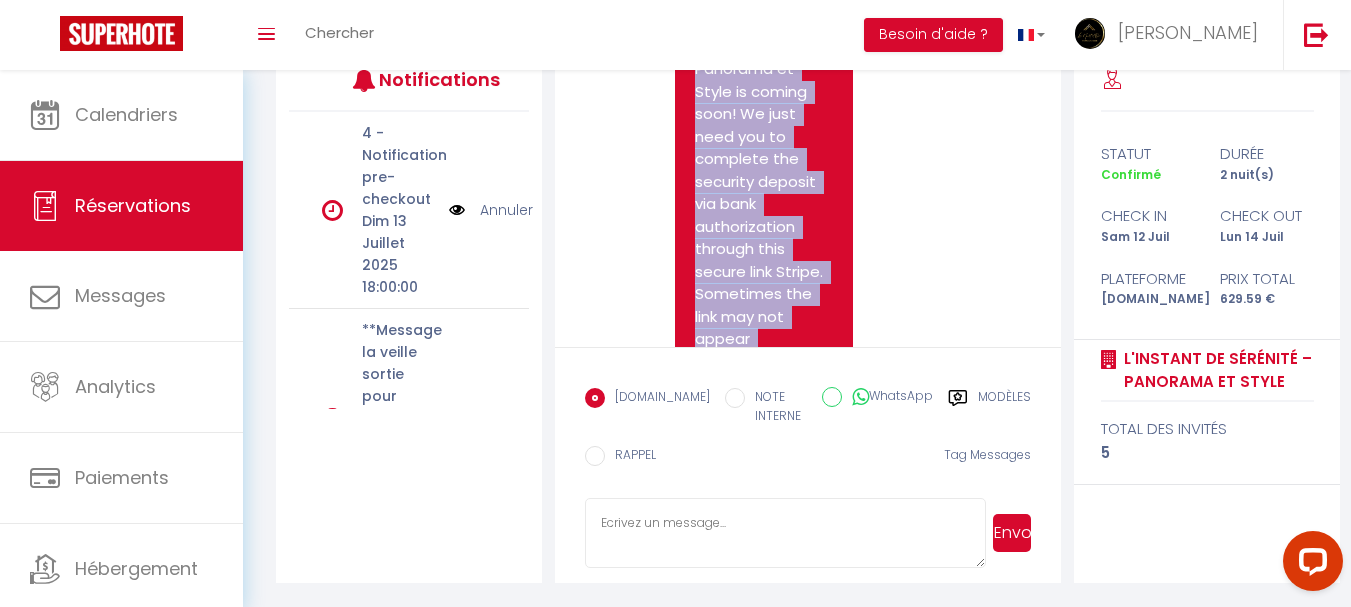 drag, startPoint x: 802, startPoint y: 238, endPoint x: 692, endPoint y: 169, distance: 129.84991 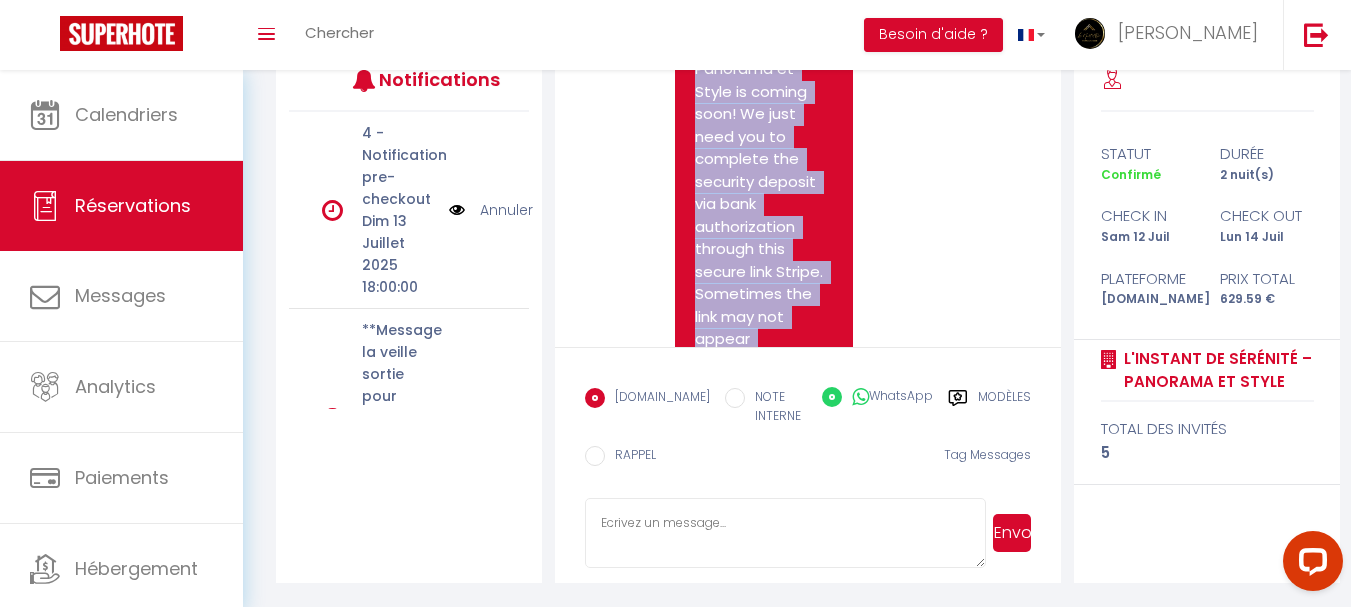radio on "false" 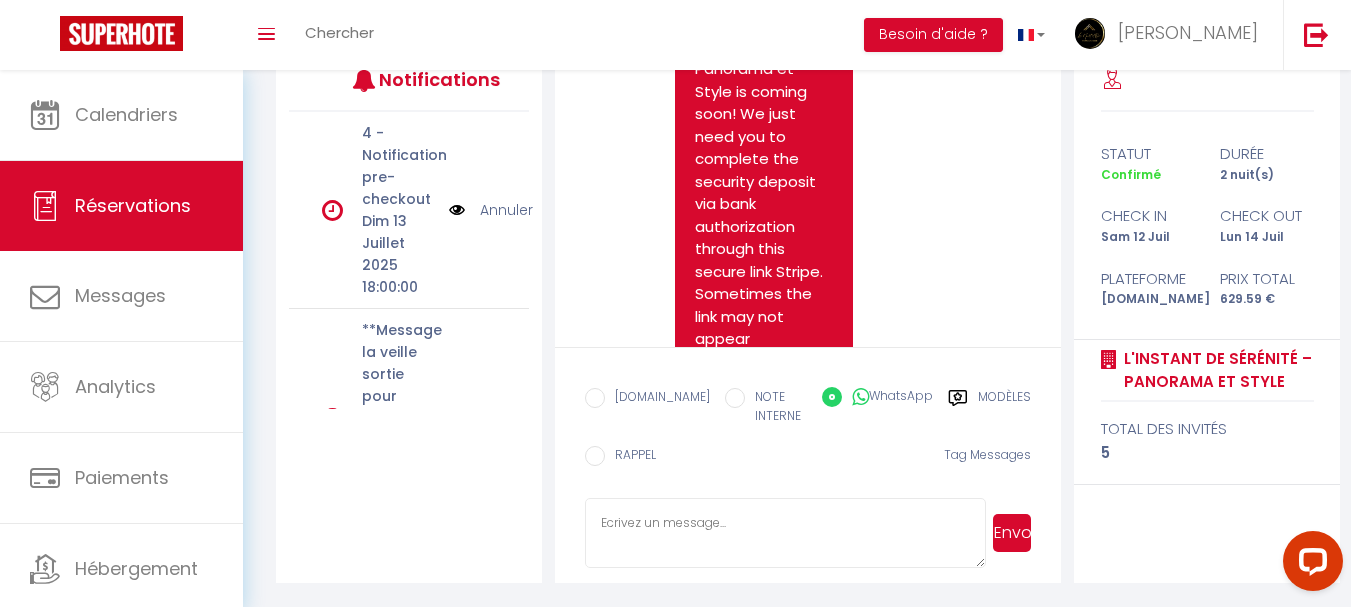 click on "Envoyer" at bounding box center (1012, 533) 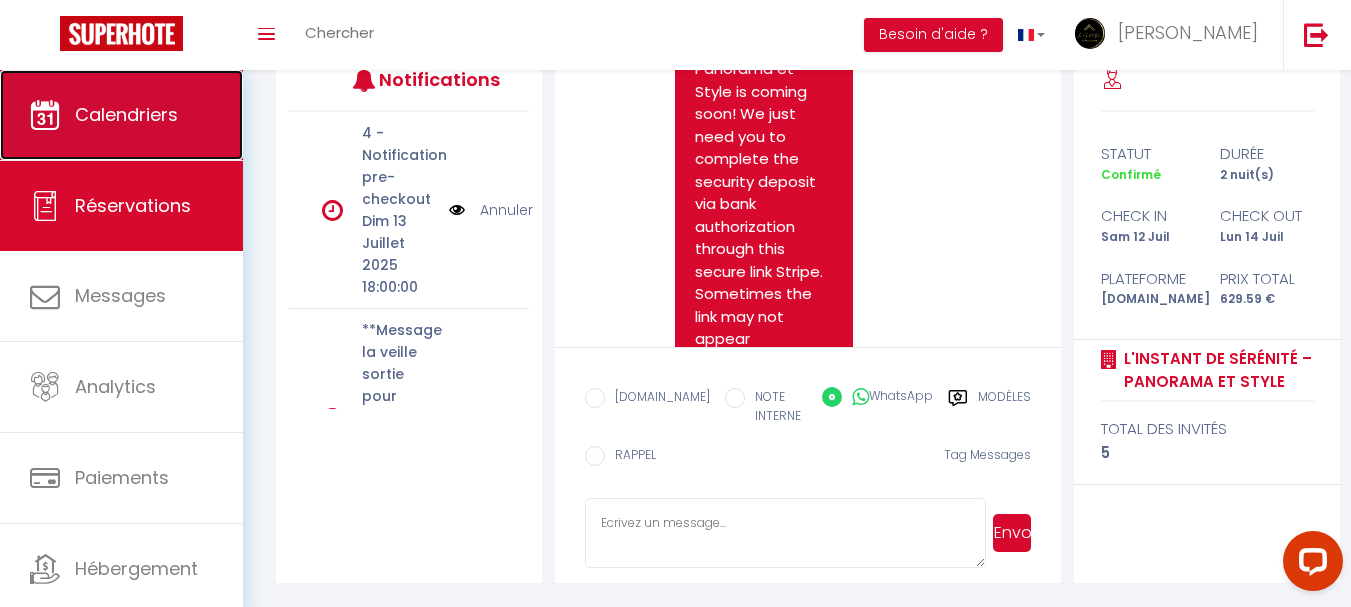 click on "Calendriers" at bounding box center [126, 114] 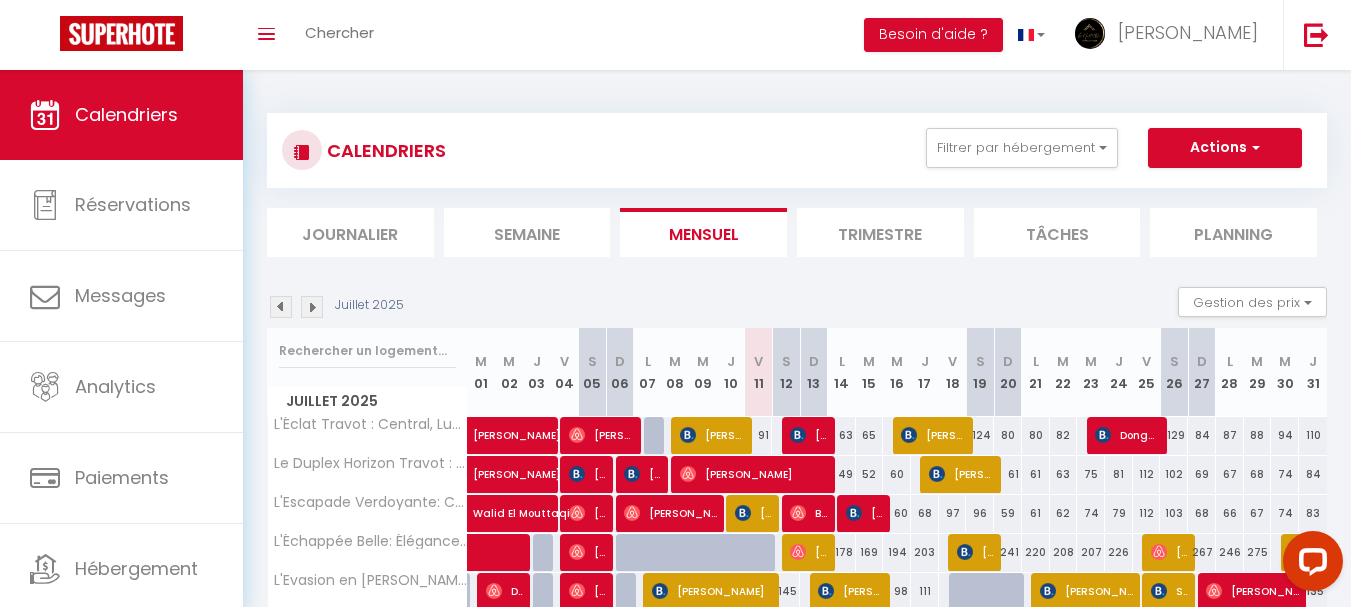 scroll, scrollTop: 100, scrollLeft: 0, axis: vertical 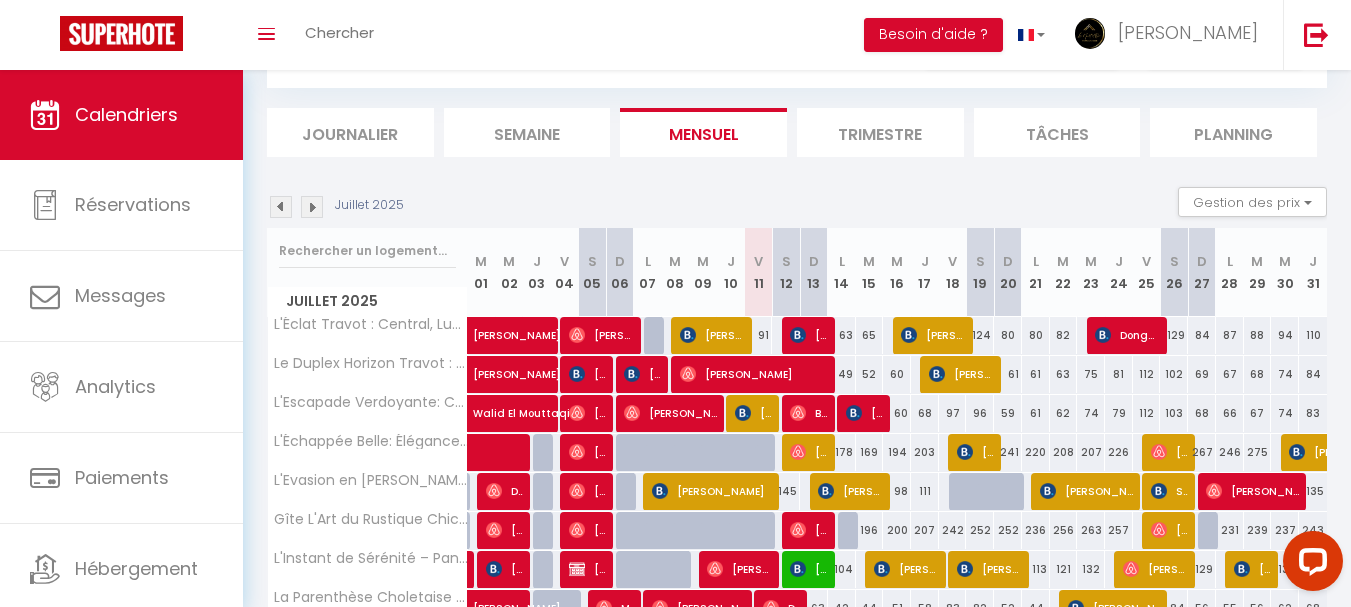 click on "91" at bounding box center [759, 335] 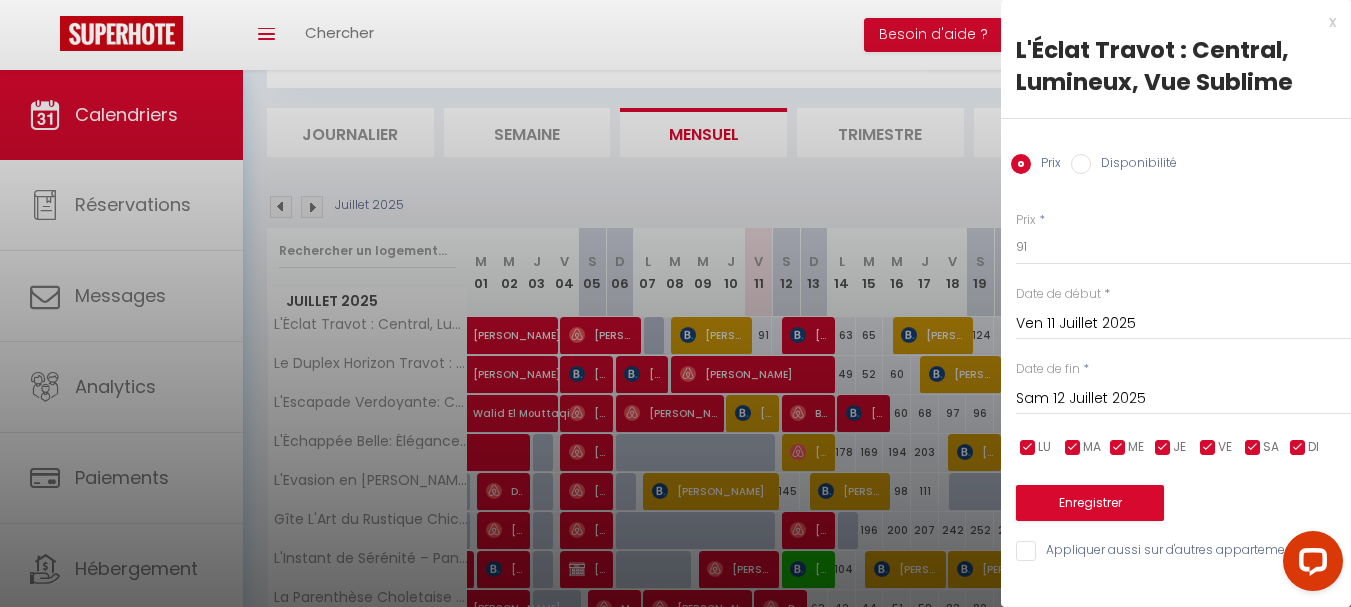 click on "x" at bounding box center [1168, 22] 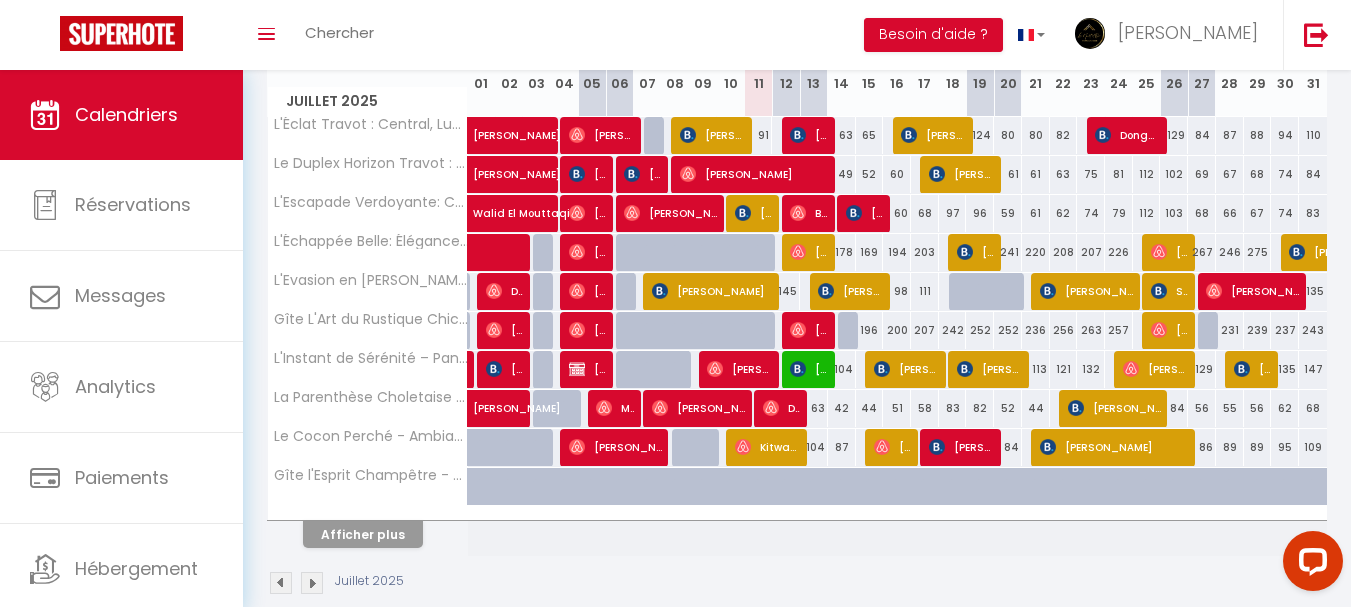 scroll, scrollTop: 200, scrollLeft: 0, axis: vertical 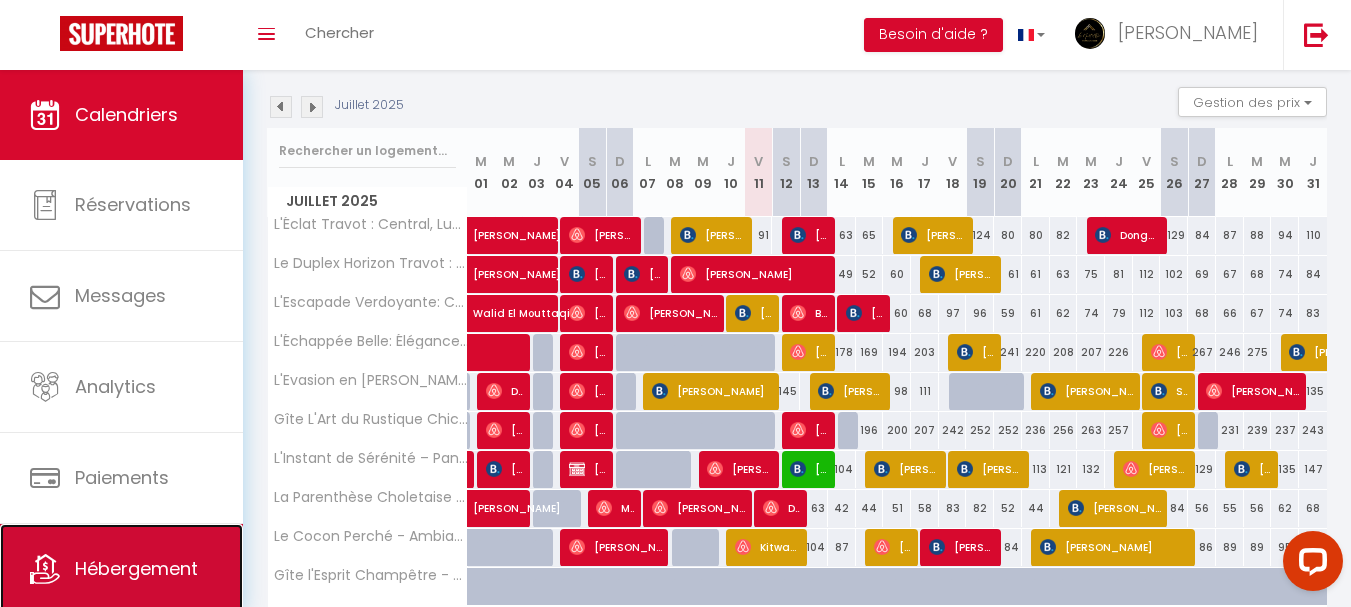 click on "Hébergement" at bounding box center [121, 569] 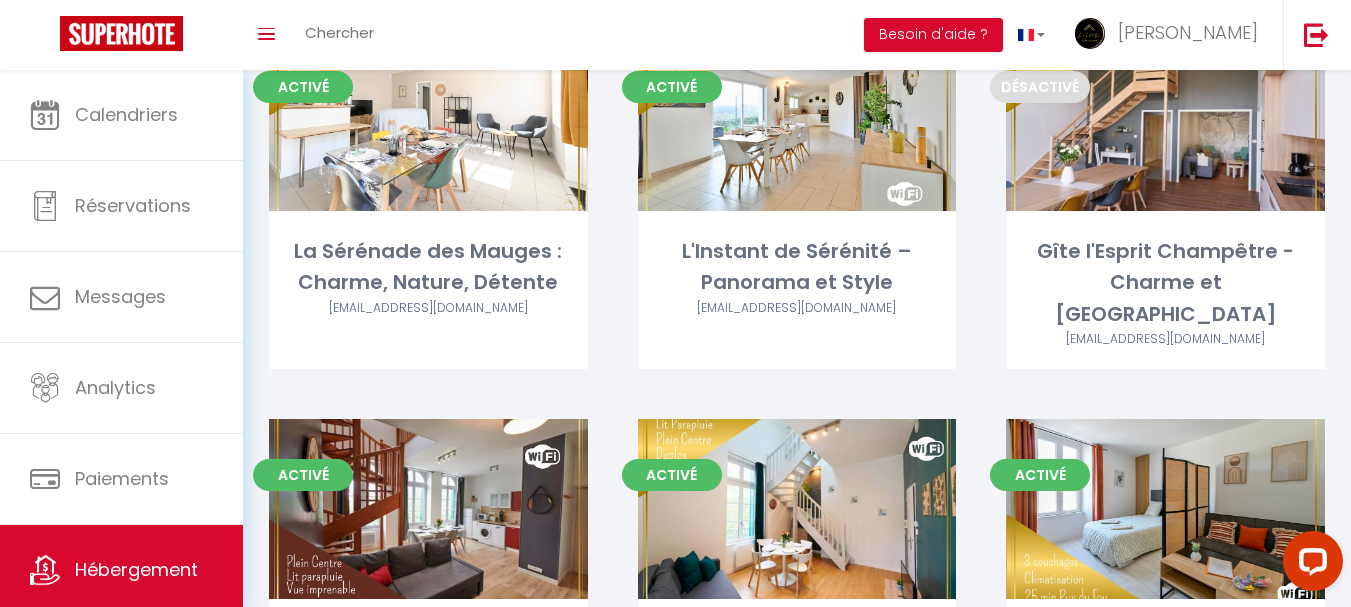 scroll, scrollTop: 1775, scrollLeft: 0, axis: vertical 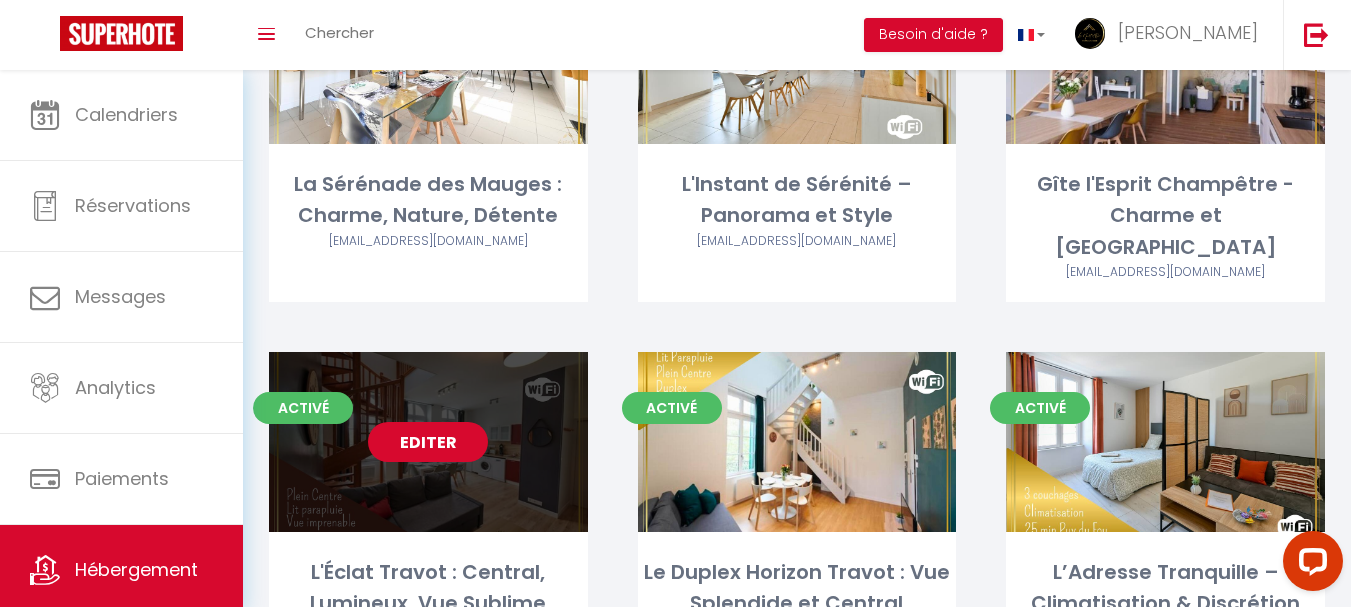click on "Editer" at bounding box center [428, 442] 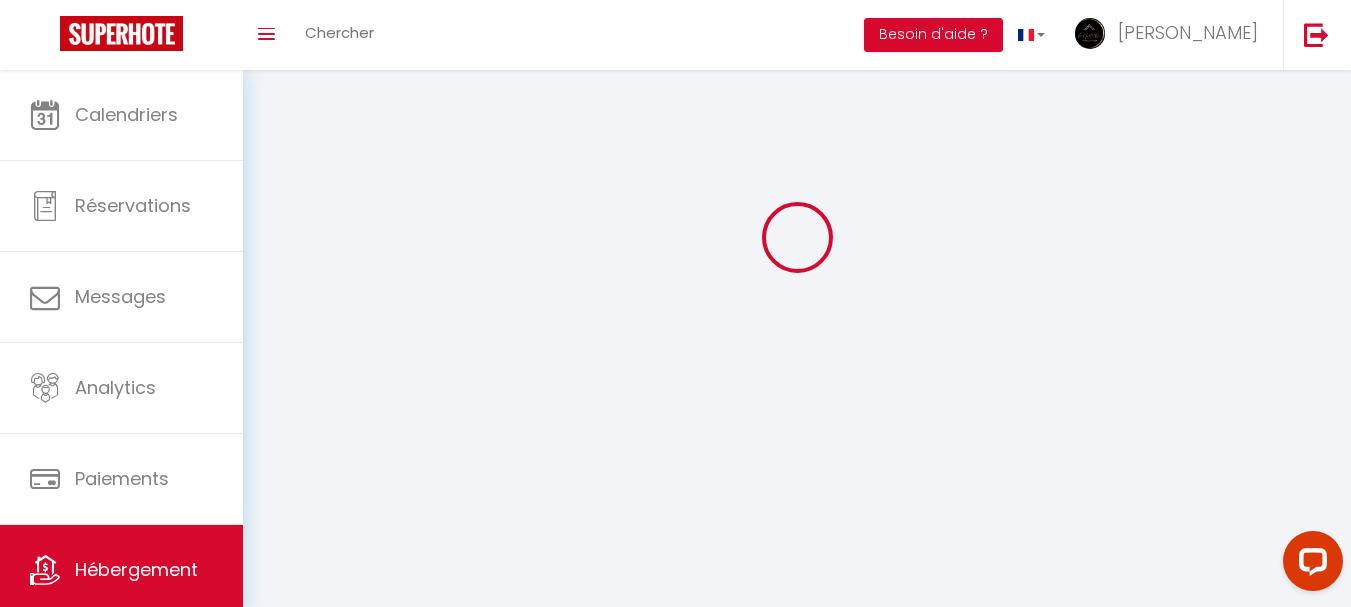 scroll, scrollTop: 0, scrollLeft: 0, axis: both 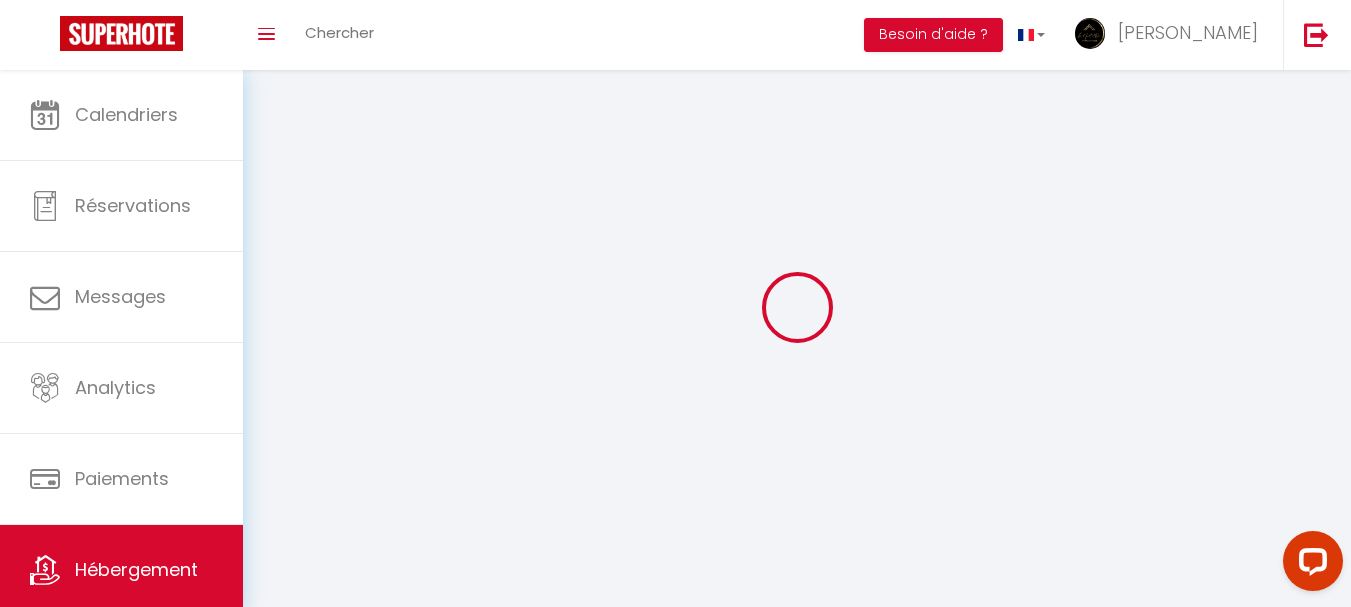 type on "L'Éclat Travot : Central, Lumineux, Vue Sublime" 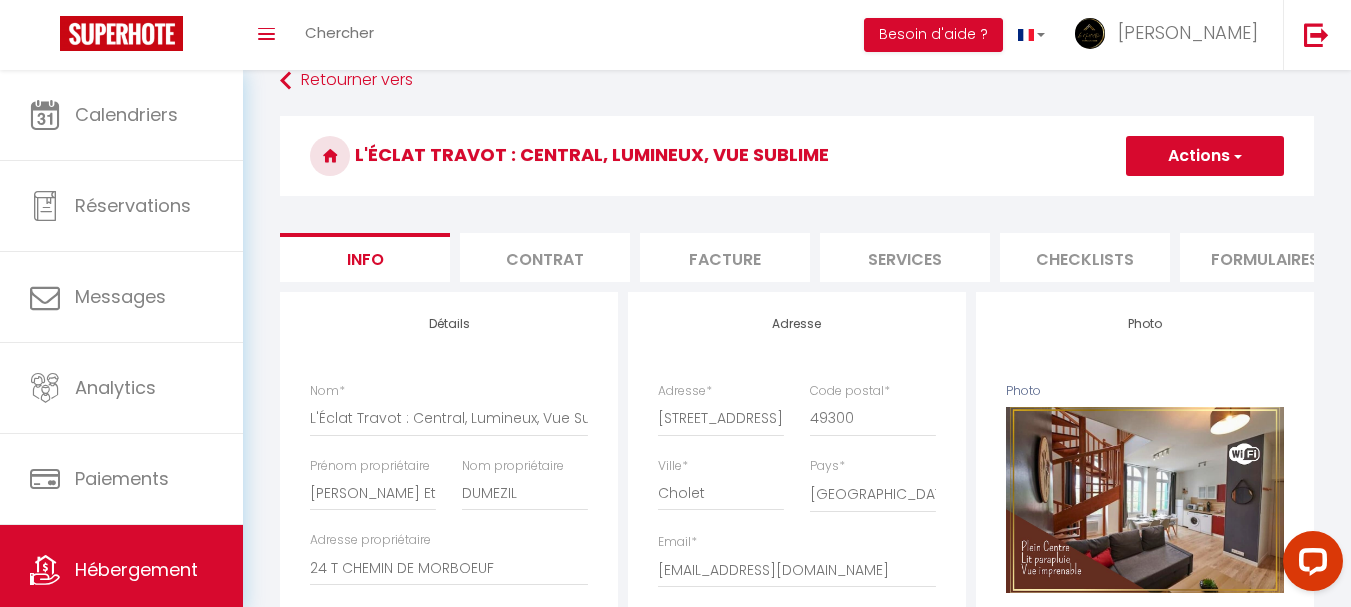 scroll, scrollTop: 0, scrollLeft: 0, axis: both 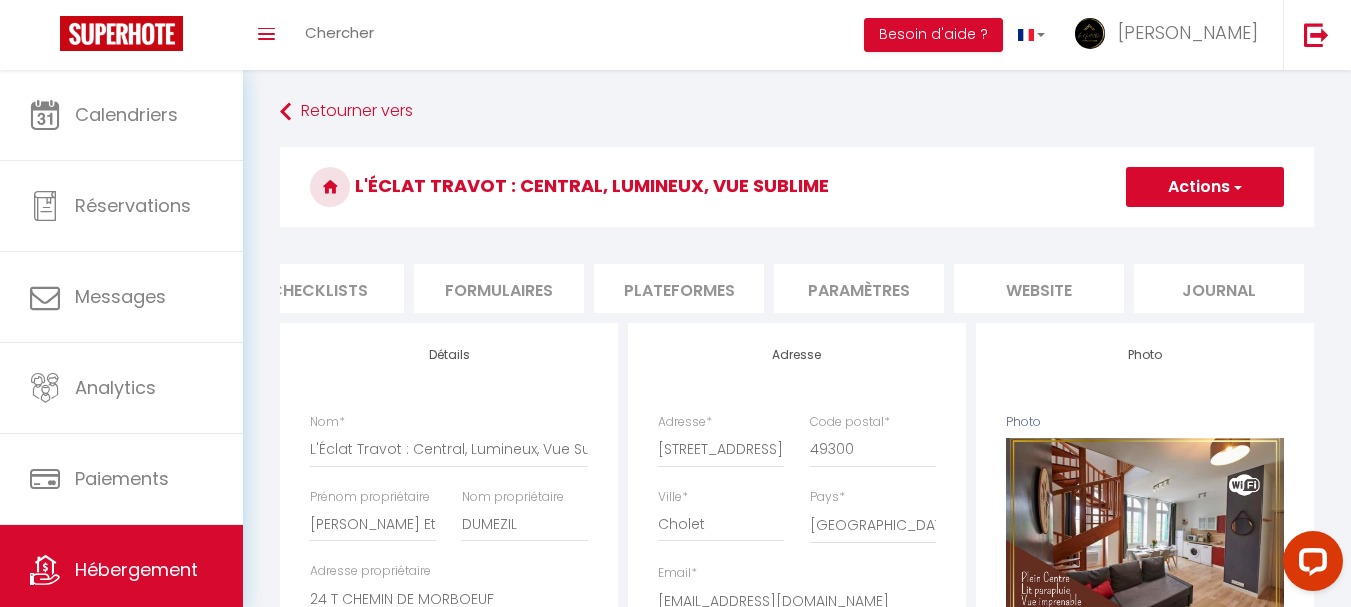 click on "Plateformes" at bounding box center [679, 288] 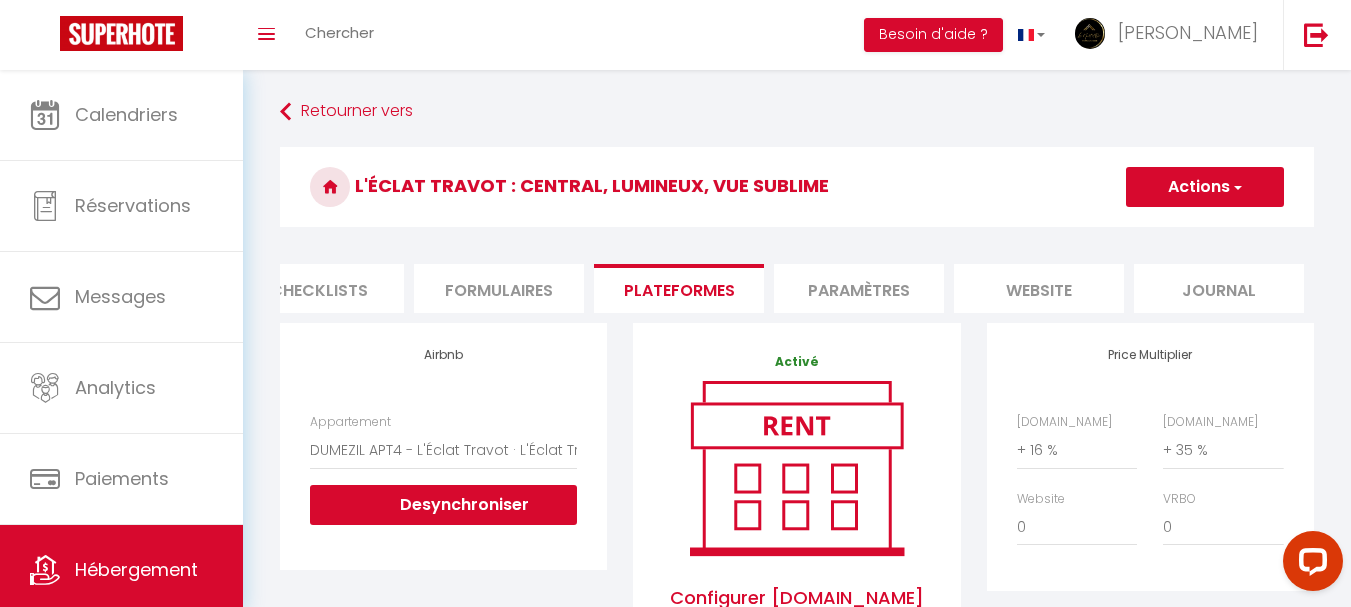click on "Paramètres" at bounding box center [859, 288] 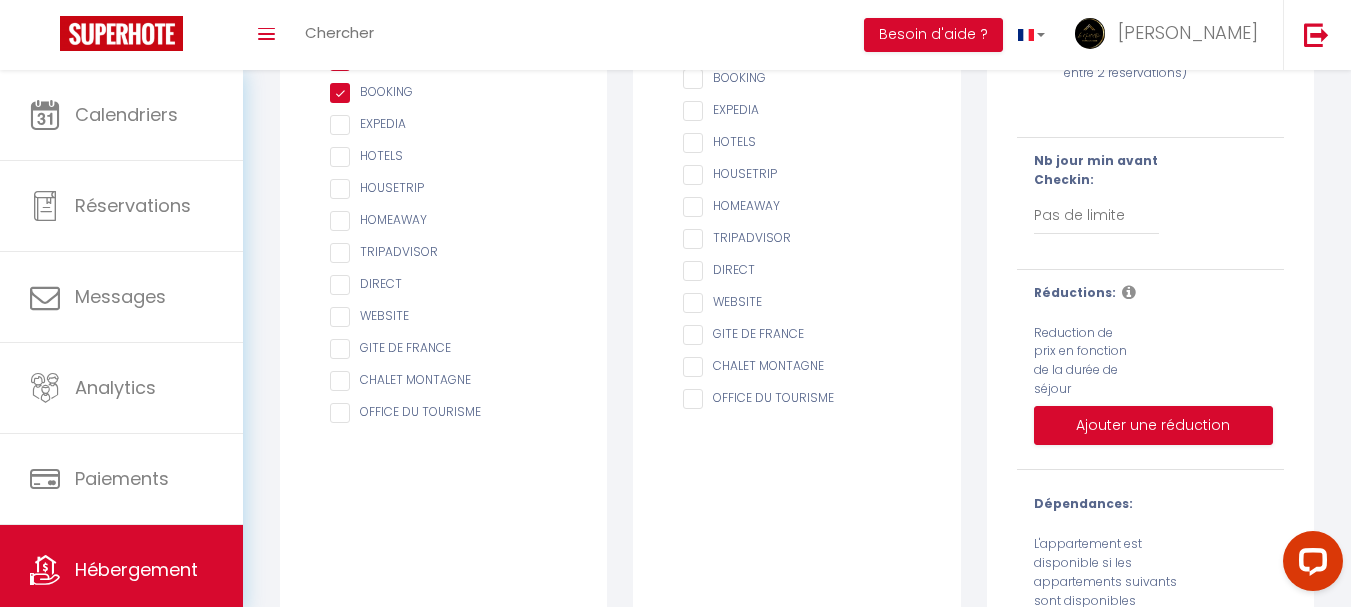 scroll, scrollTop: 200, scrollLeft: 0, axis: vertical 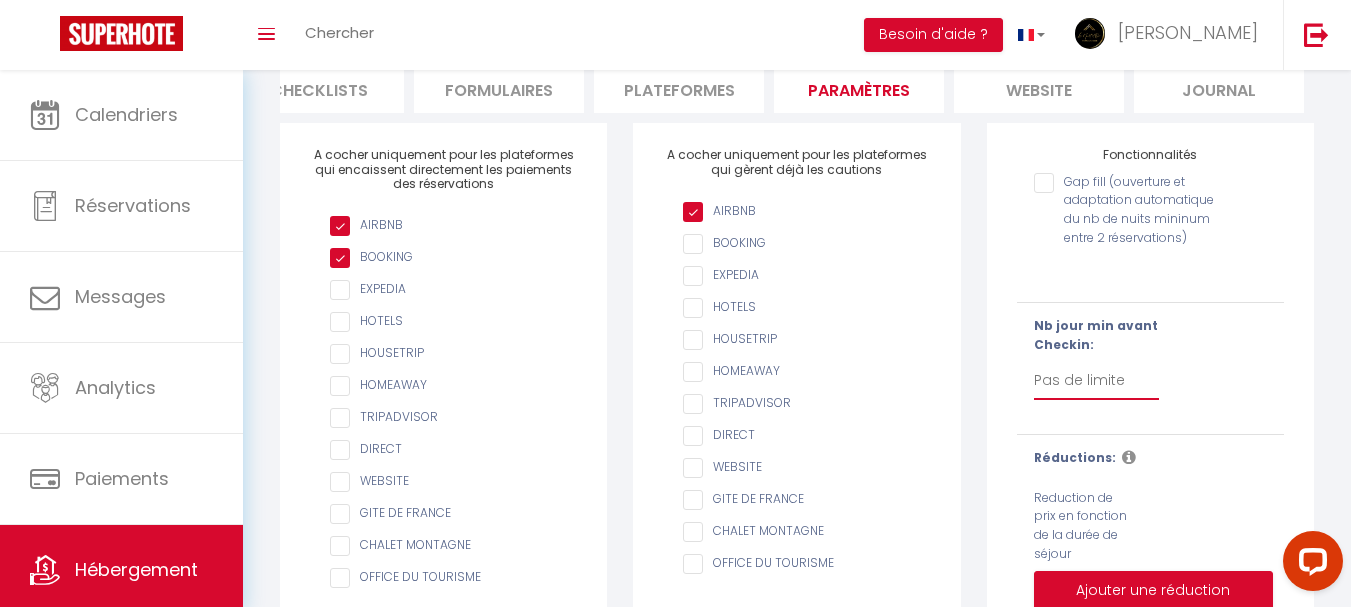 click on "Pas de limite   1 2 3 4 5 6 7" at bounding box center [1097, 381] 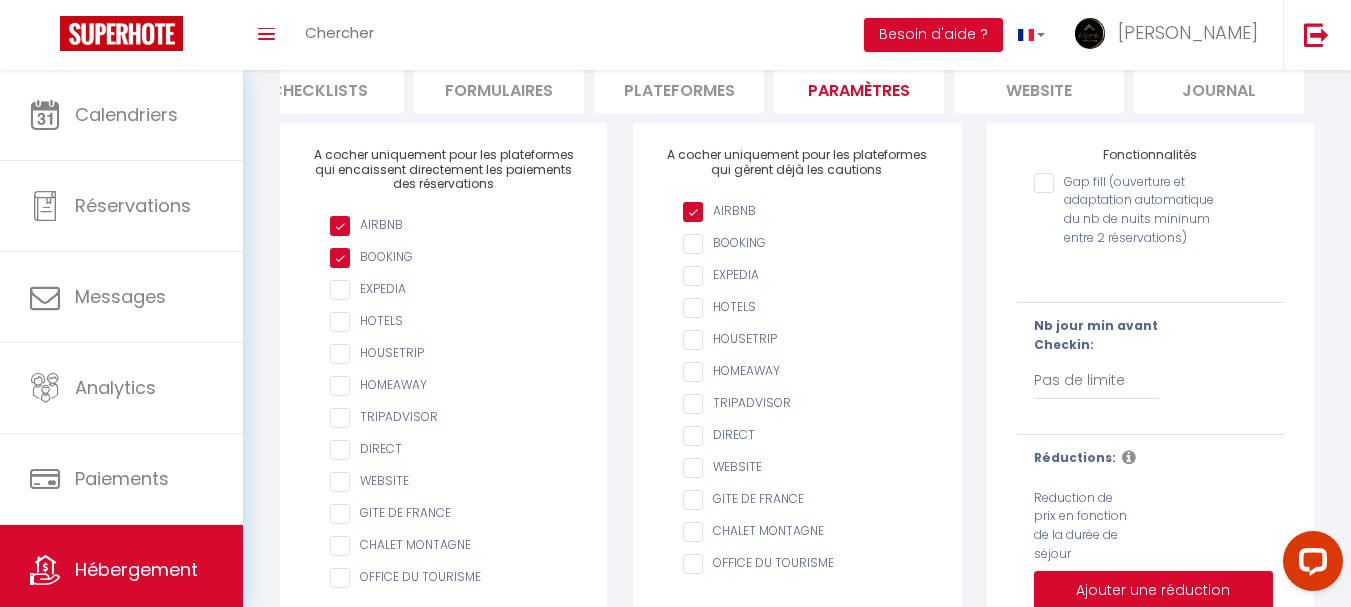 click on "A cocher uniquement pour les plateformes qui gèrent déjà les cautions
AIRBNB   BOOKING   EXPEDIA   HOTELS   HOUSETRIP   HOMEAWAY   TRIPADVISOR   DIRECT   WEBSITE   GITE DE FRANCE   CHALET MONTAGNE   OFFICE DU TOURISME" at bounding box center [796, 495] 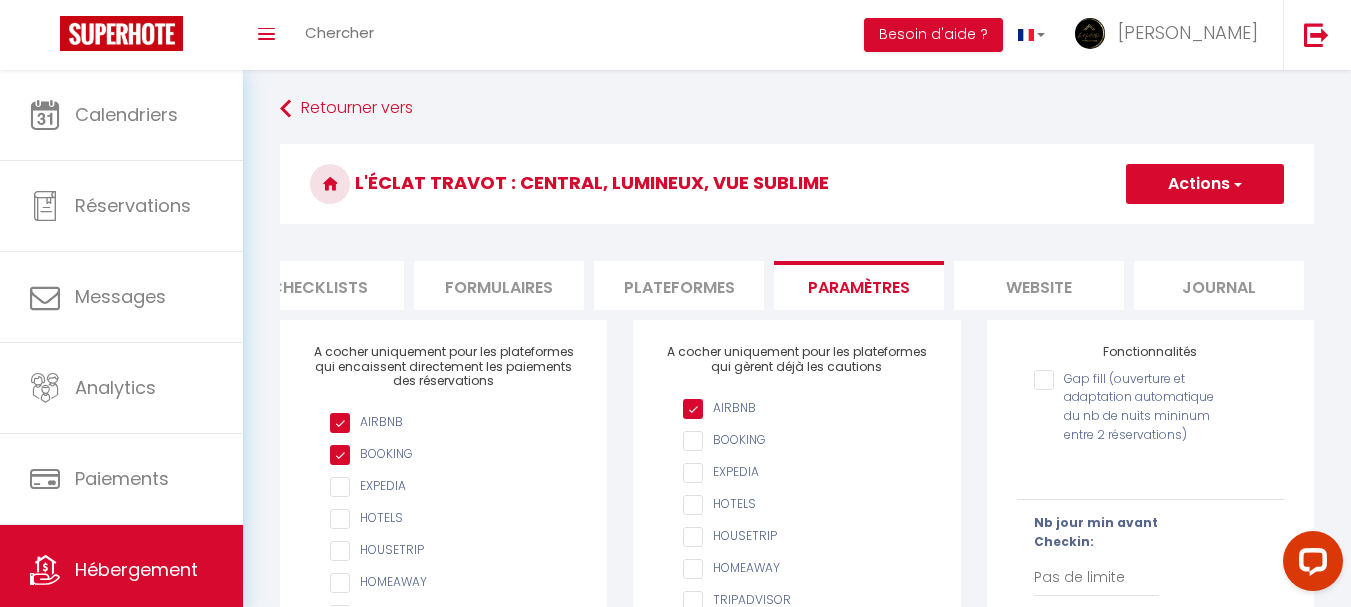 scroll, scrollTop: 0, scrollLeft: 0, axis: both 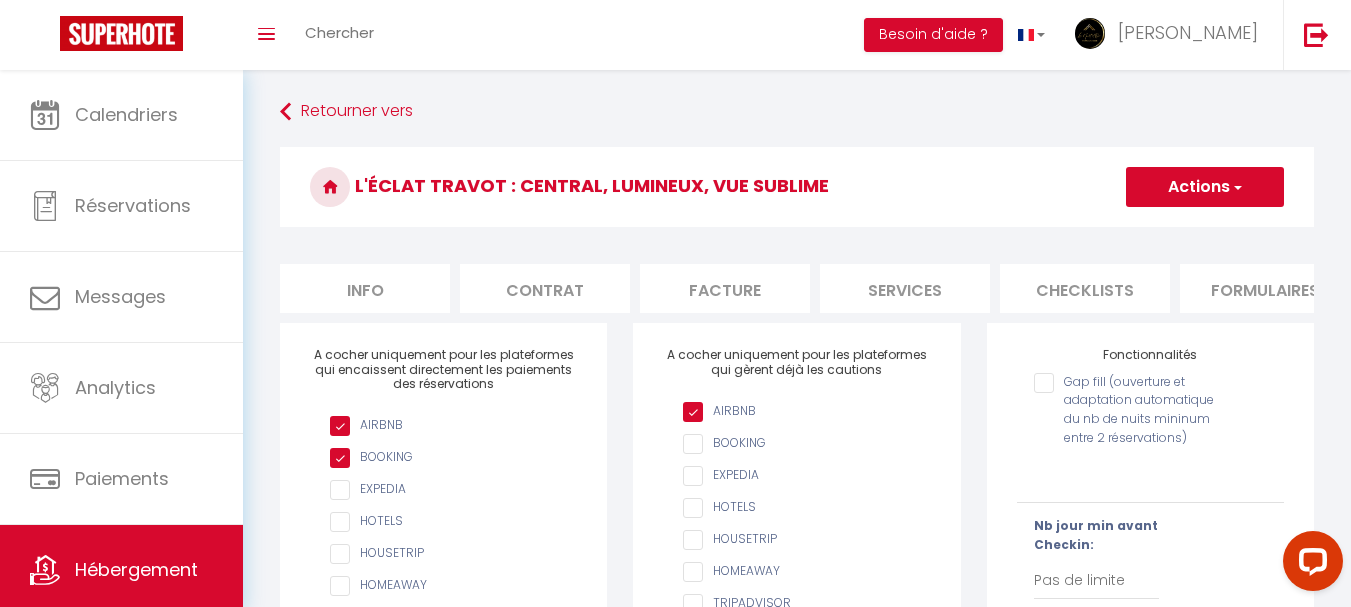 click on "Info" at bounding box center (365, 288) 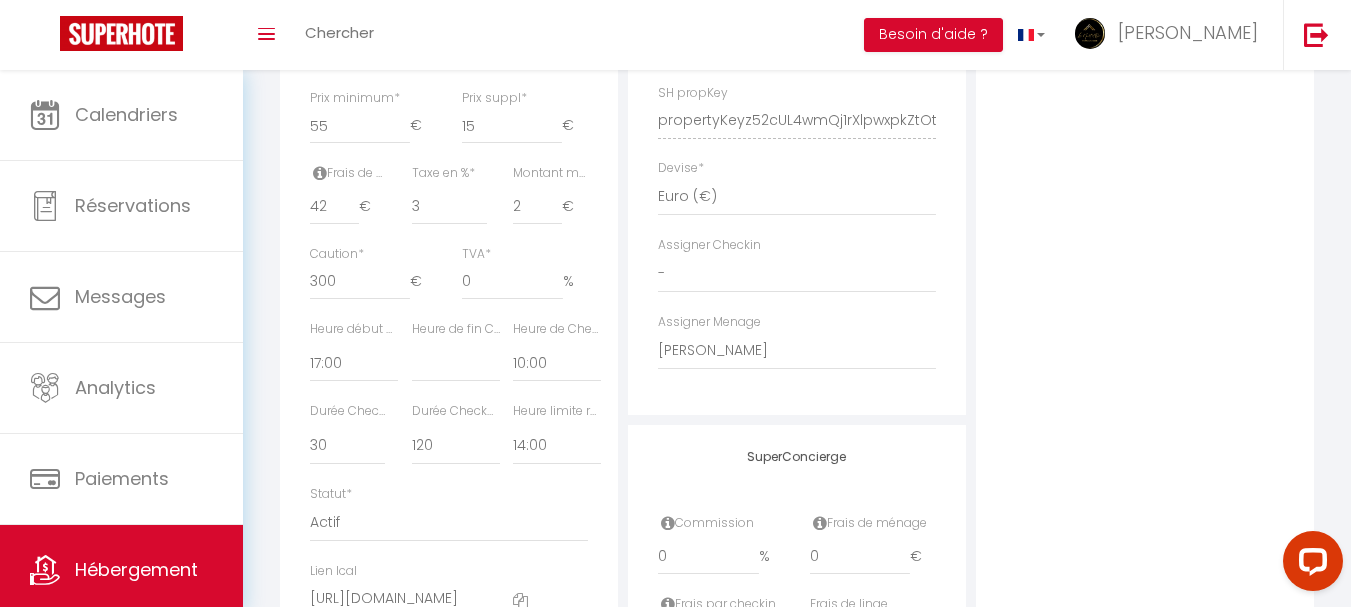 scroll, scrollTop: 900, scrollLeft: 0, axis: vertical 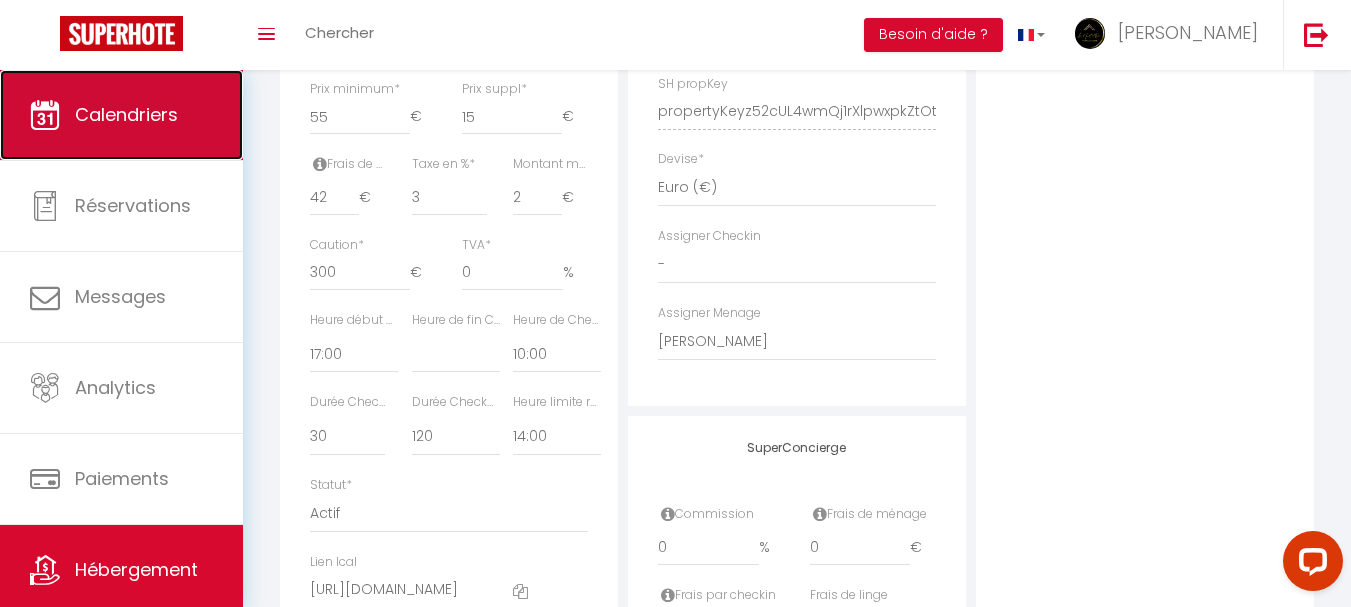 click on "Calendriers" at bounding box center (126, 114) 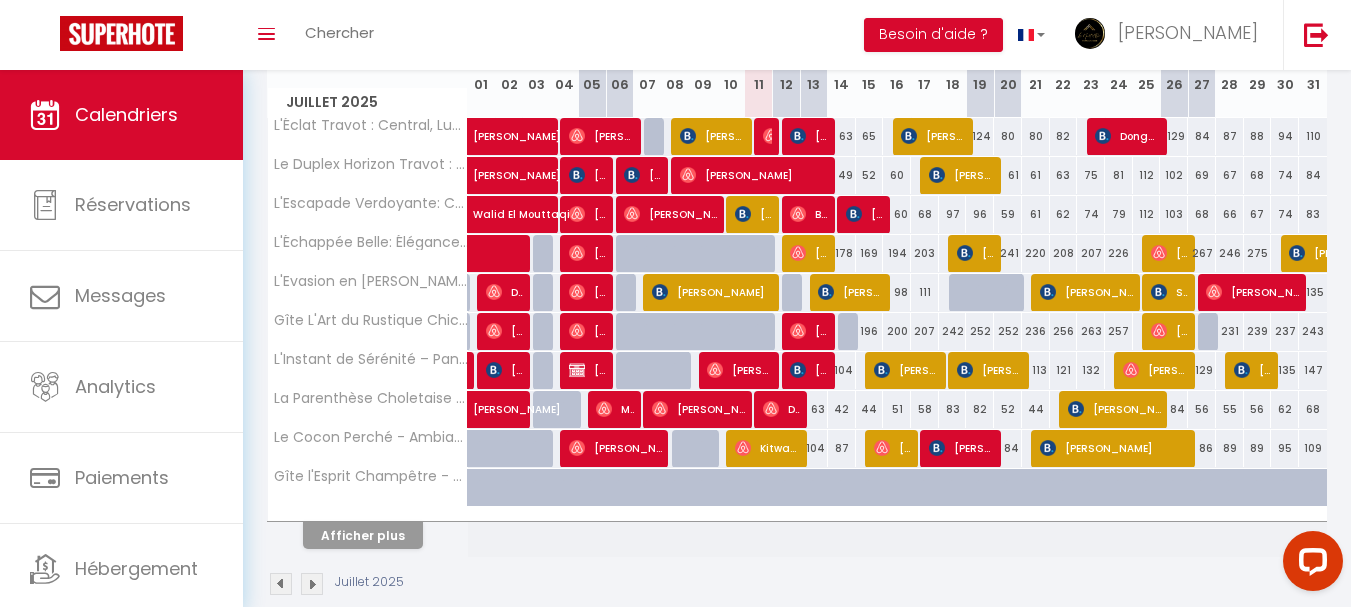 scroll, scrollTop: 300, scrollLeft: 0, axis: vertical 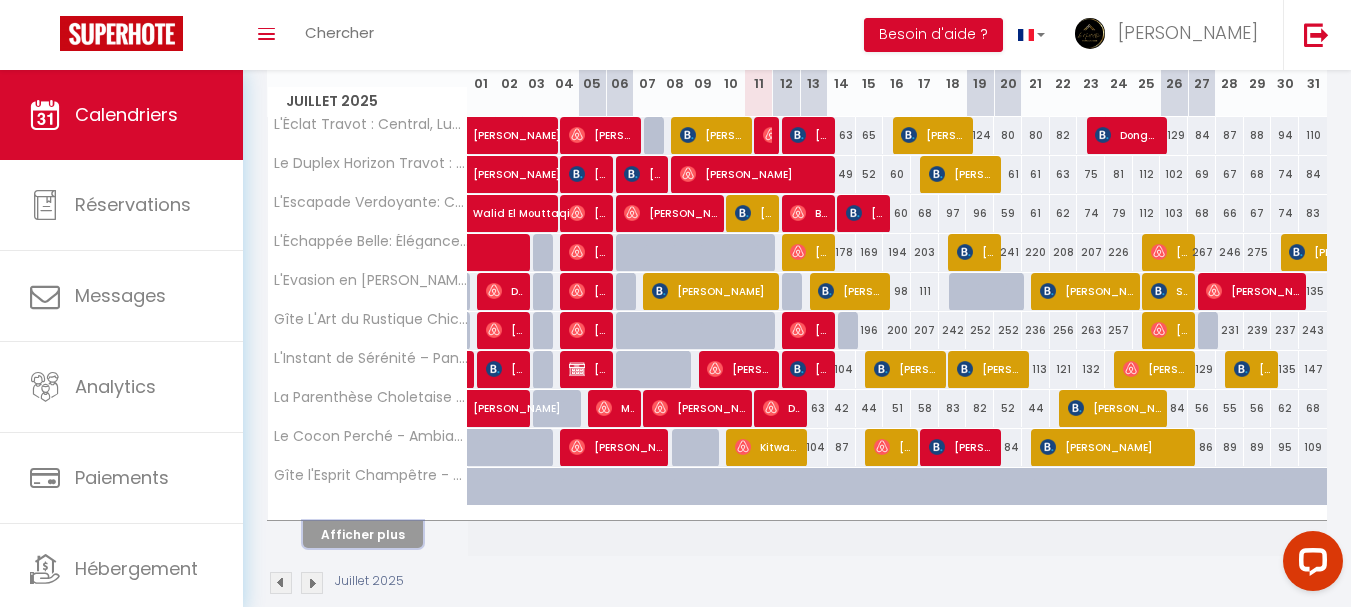 click on "Afficher plus" at bounding box center [363, 534] 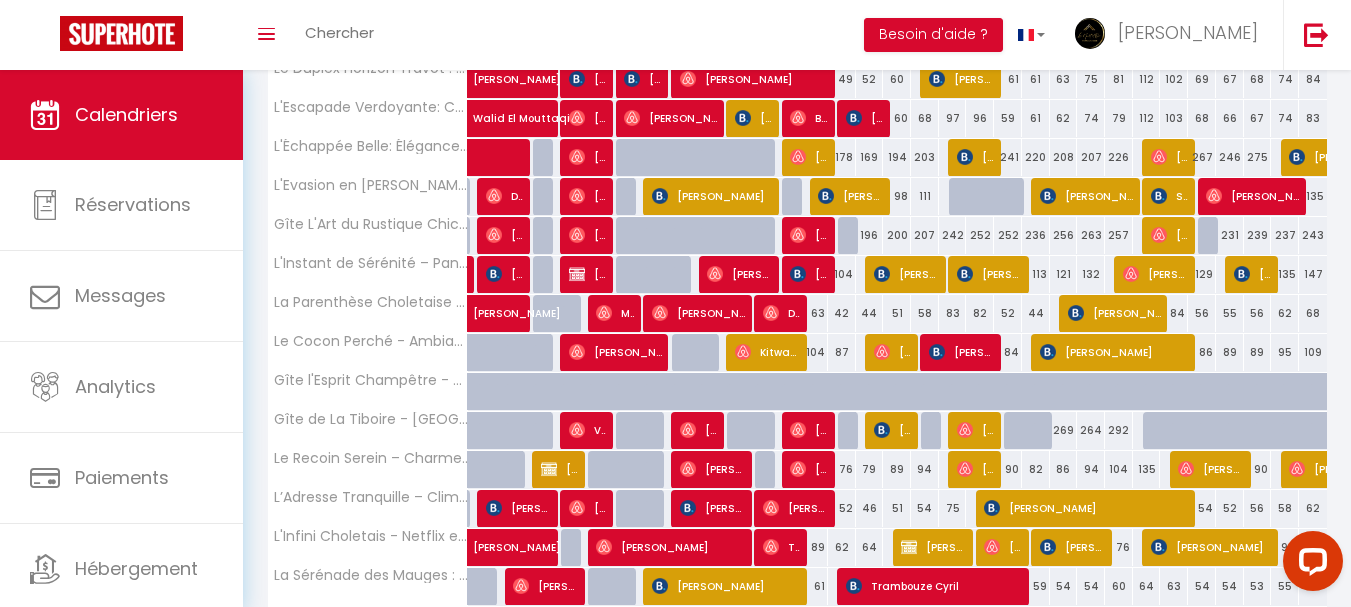 scroll, scrollTop: 295, scrollLeft: 0, axis: vertical 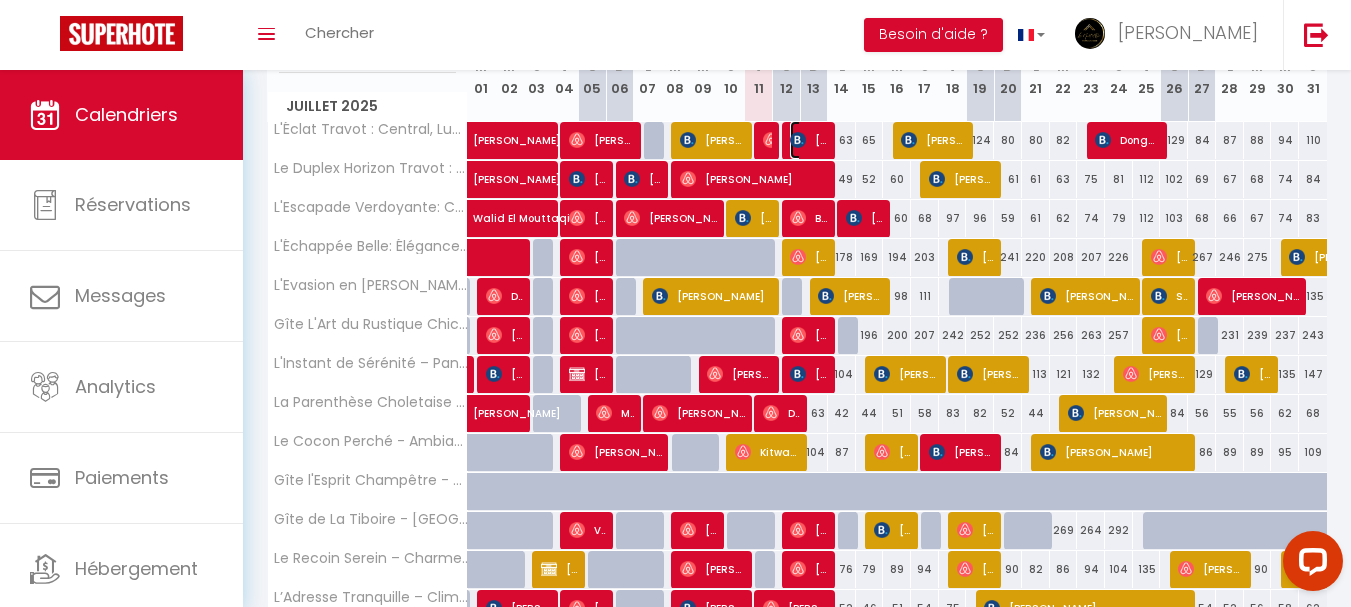 click on "[PERSON_NAME]" at bounding box center (808, 140) 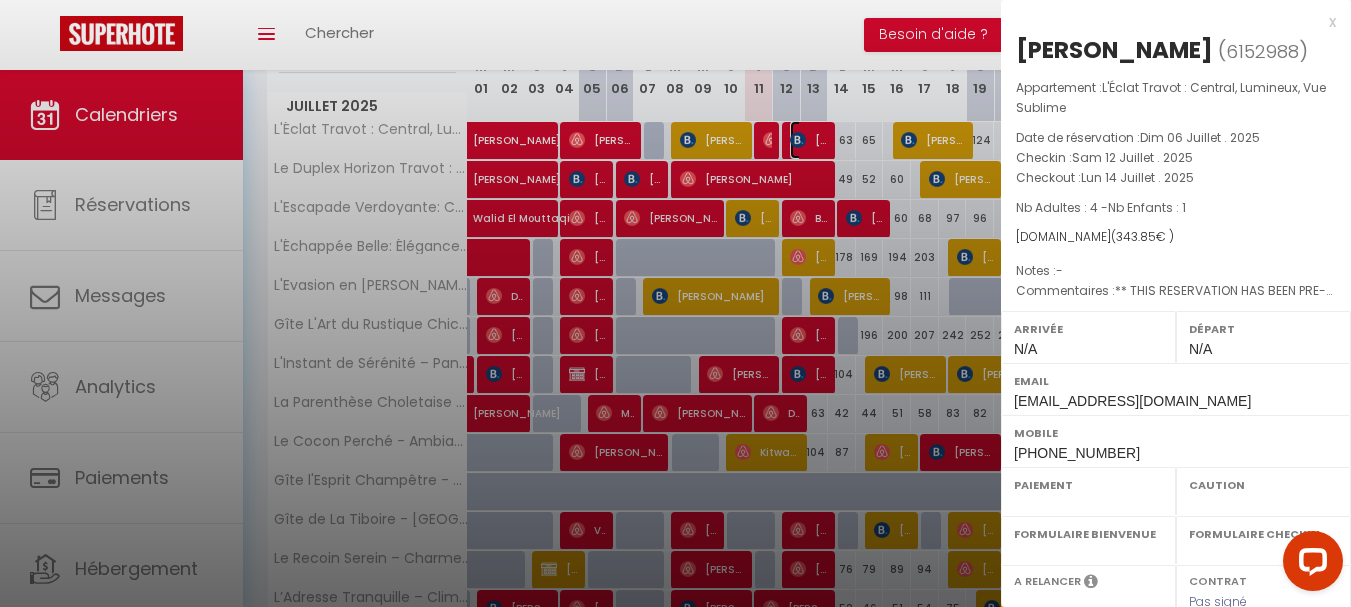 select on "OK" 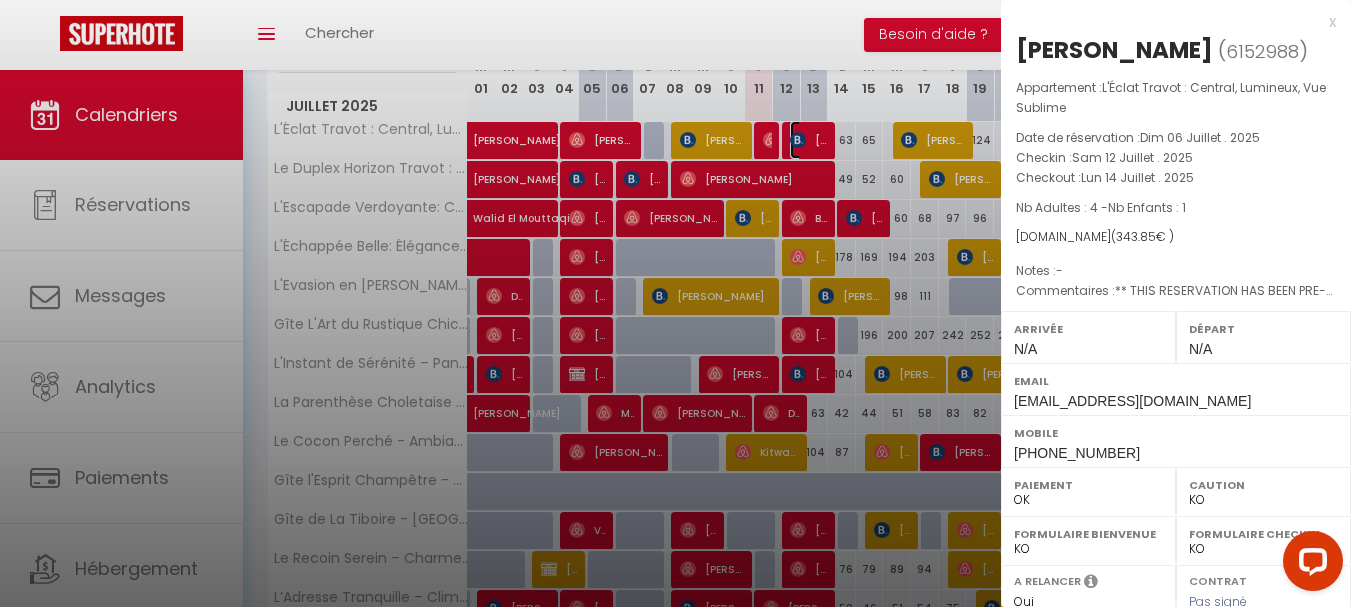 select on "46993" 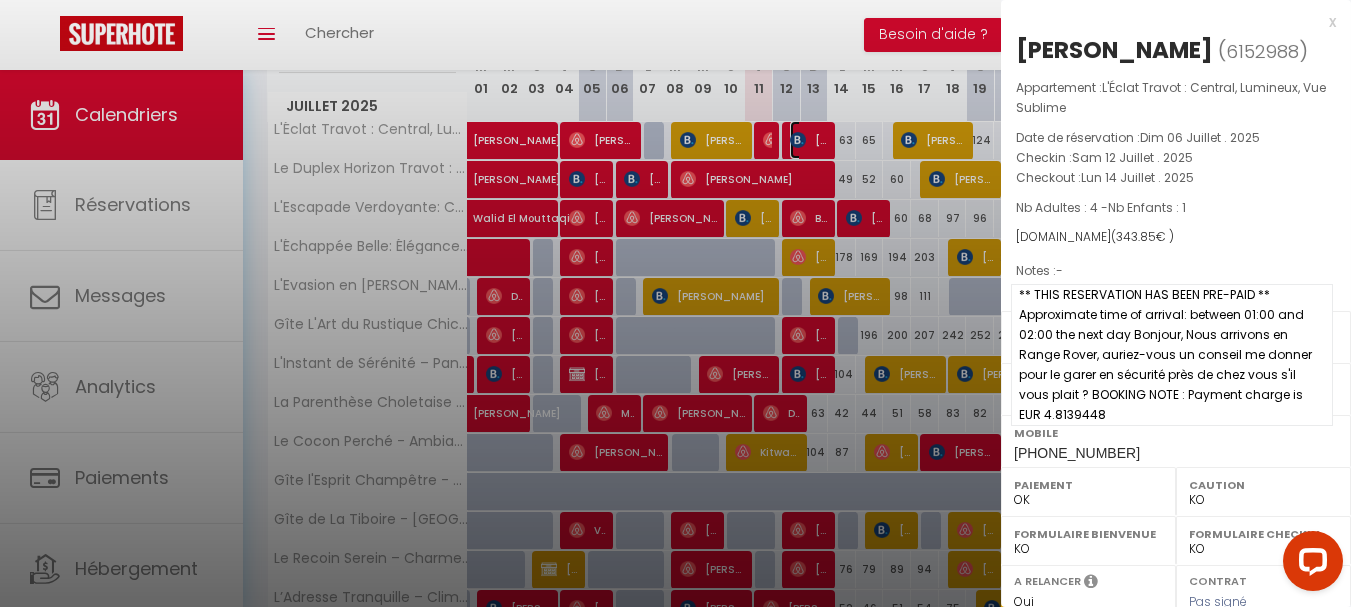 scroll, scrollTop: 345, scrollLeft: 0, axis: vertical 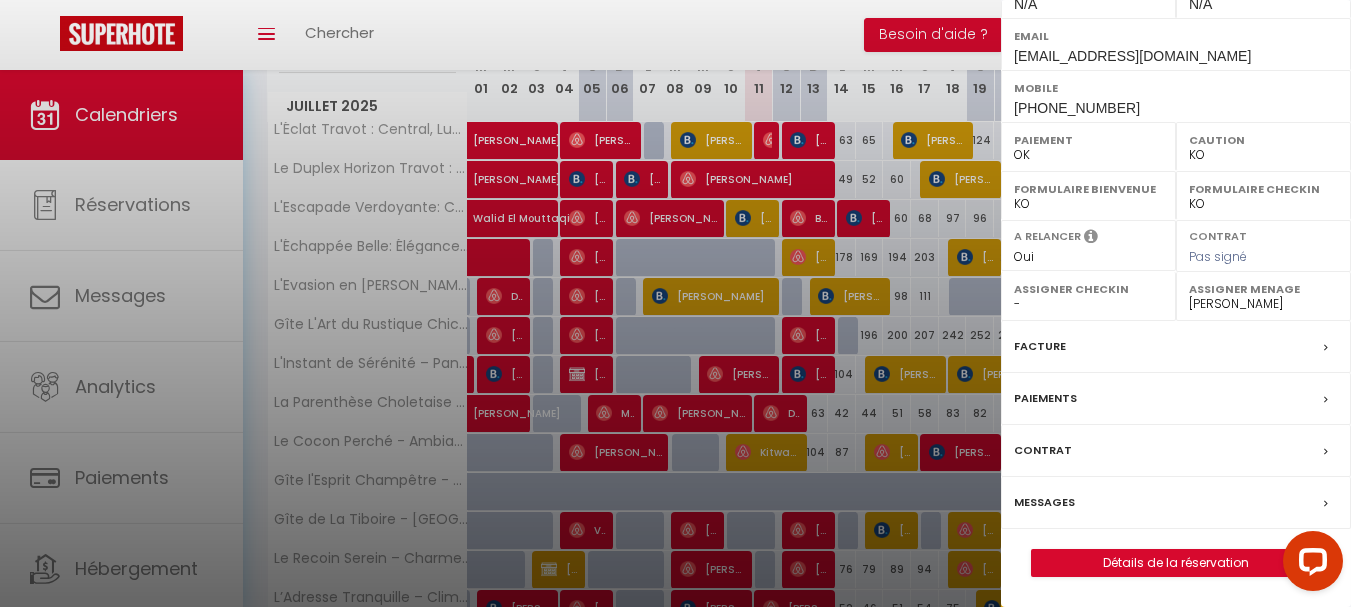 click on "Messages" at bounding box center (1044, 502) 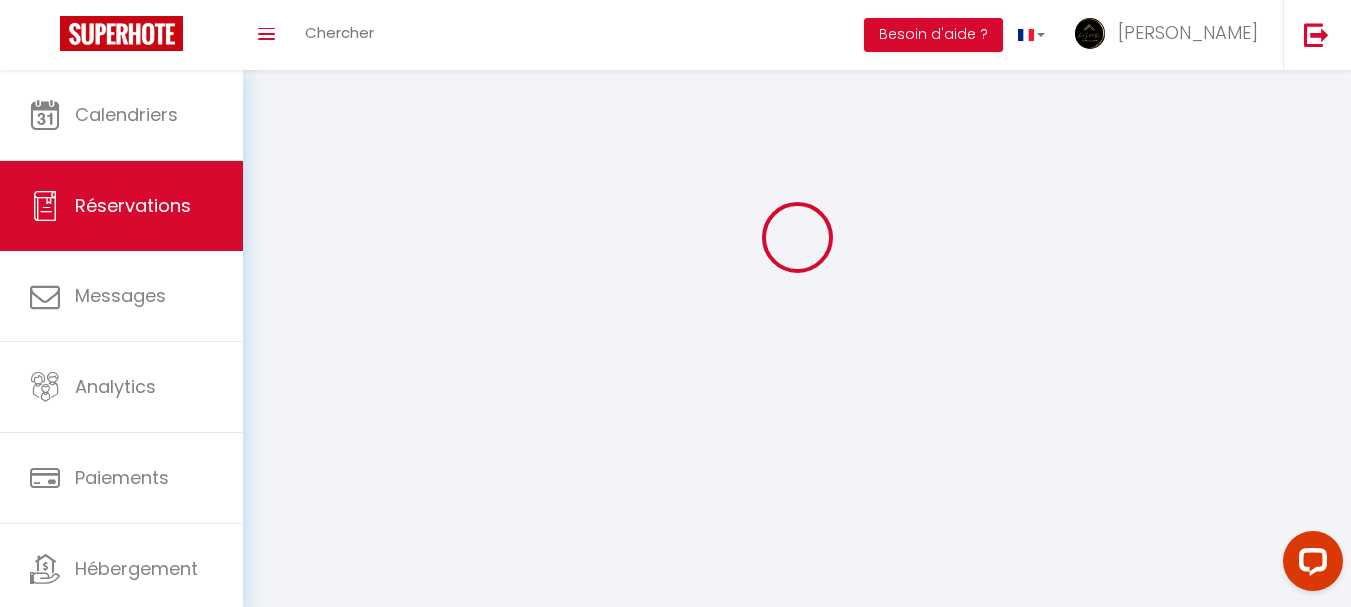 scroll, scrollTop: 0, scrollLeft: 0, axis: both 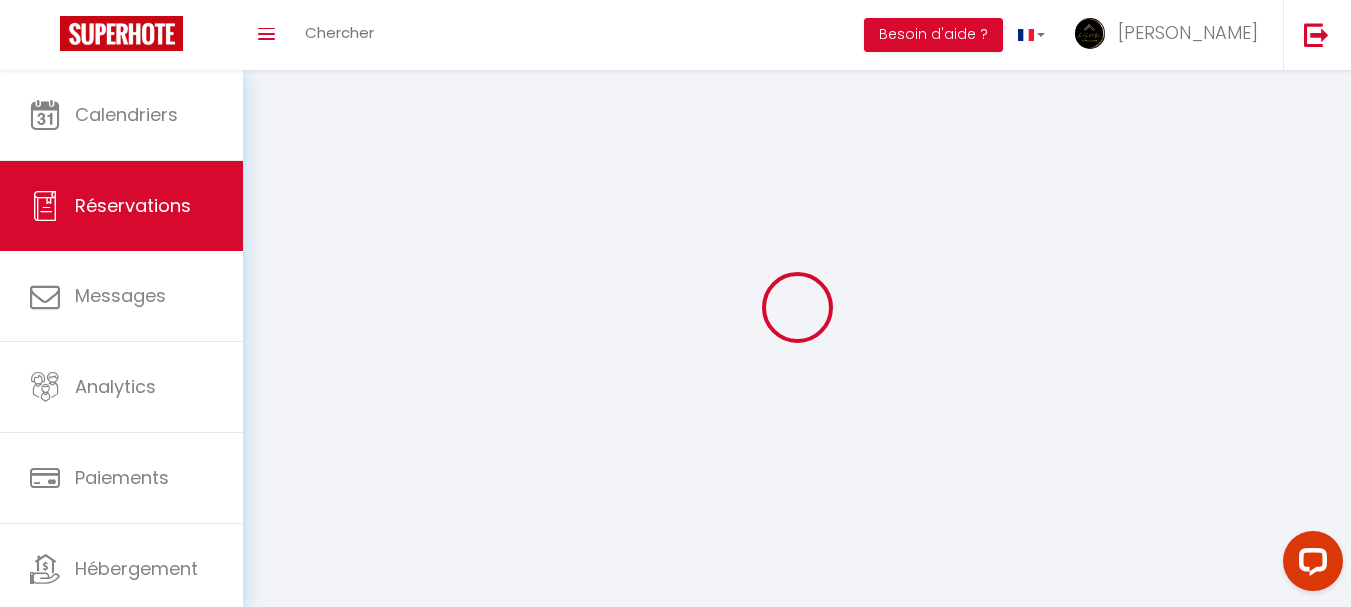 type on "[PERSON_NAME]" 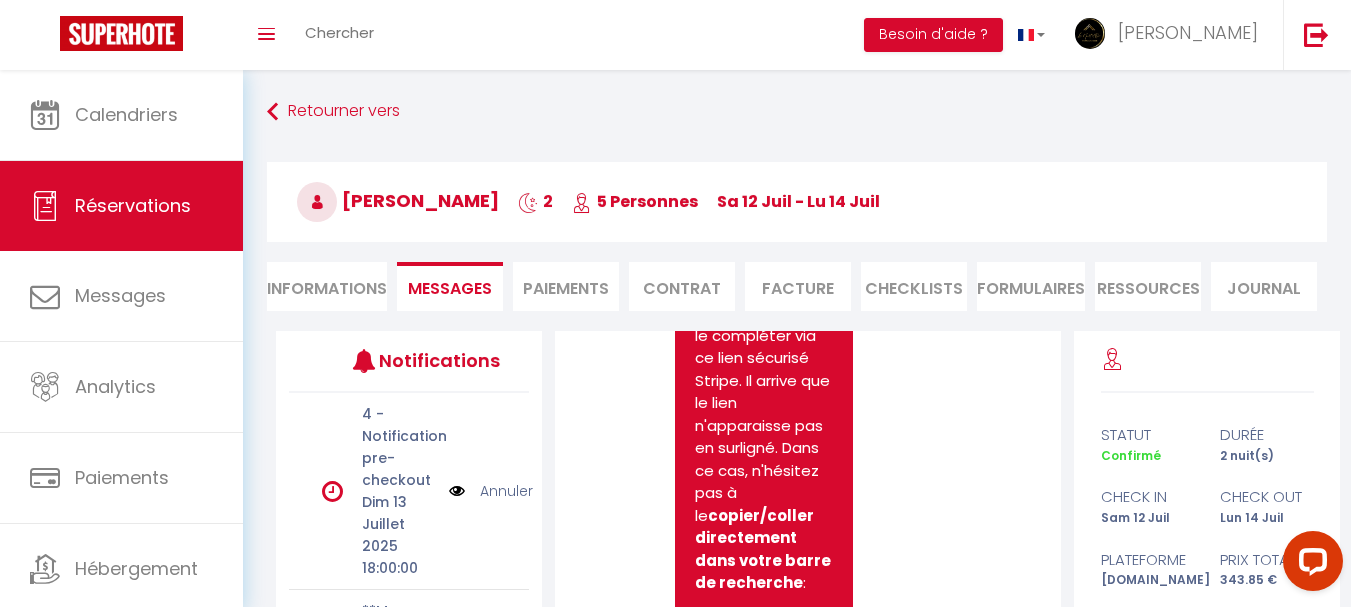 scroll, scrollTop: 6313, scrollLeft: 0, axis: vertical 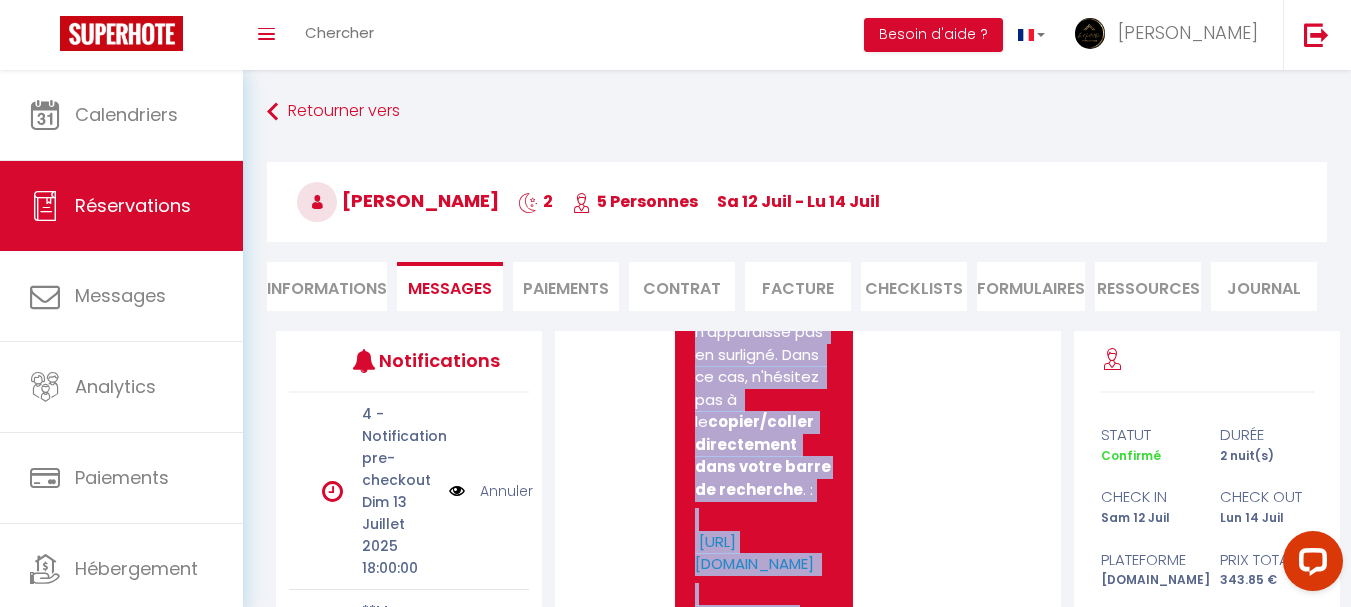 drag, startPoint x: 736, startPoint y: 450, endPoint x: 695, endPoint y: 354, distance: 104.388695 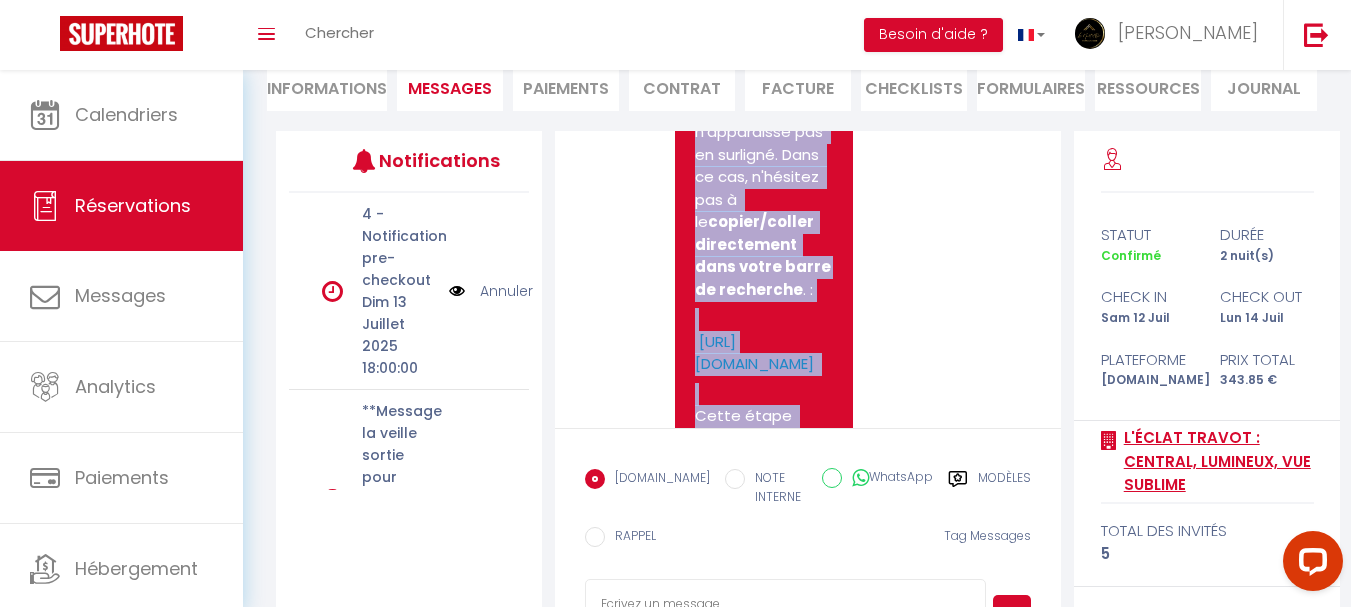 scroll, scrollTop: 281, scrollLeft: 0, axis: vertical 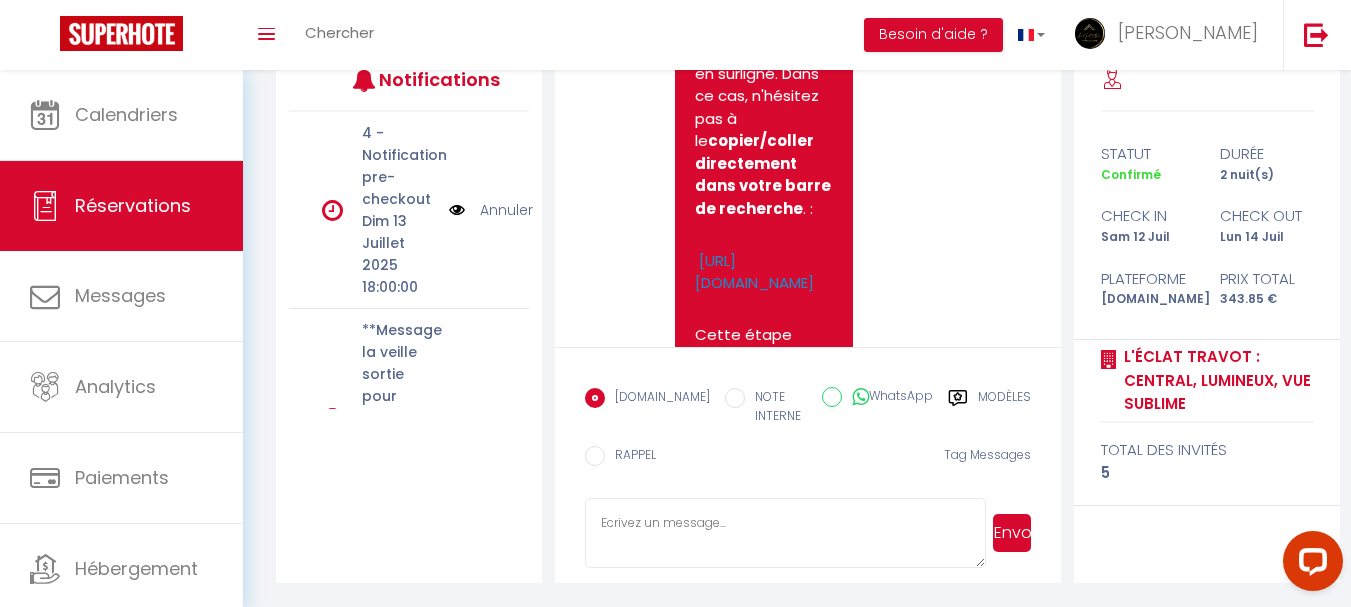 click on "[DOMAIN_NAME]       NOTE INTERNE       WhatsApp     Modèles" at bounding box center (808, 407) 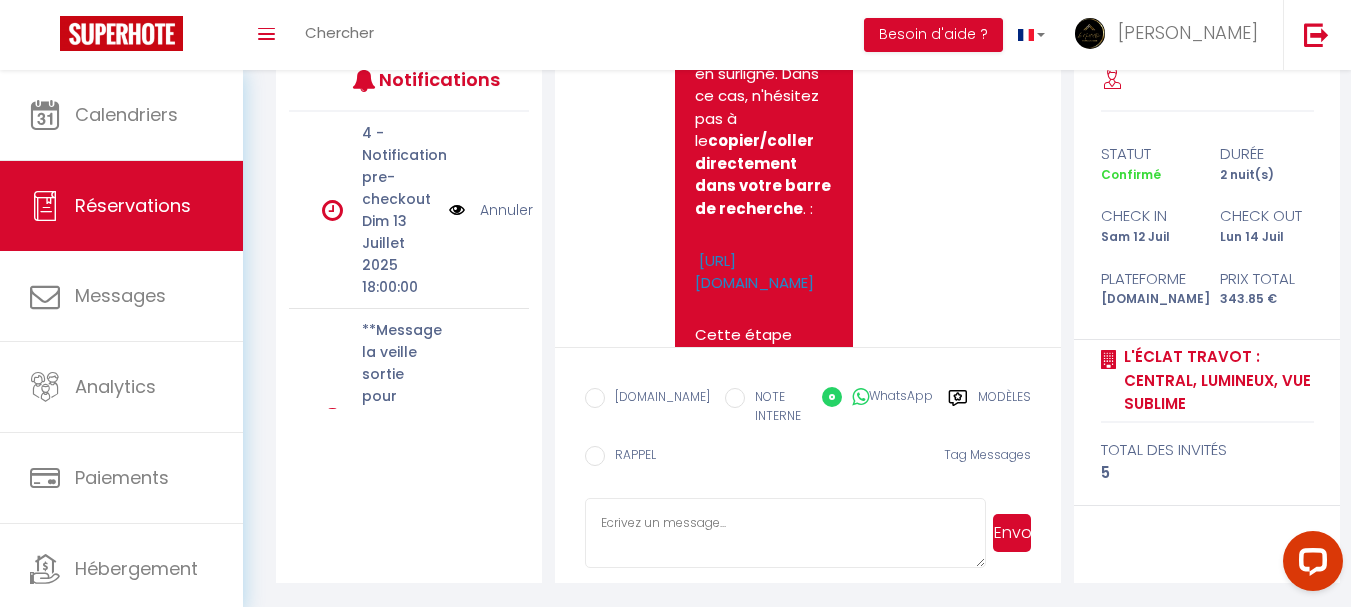 click on "Envoyer" at bounding box center (1012, 533) 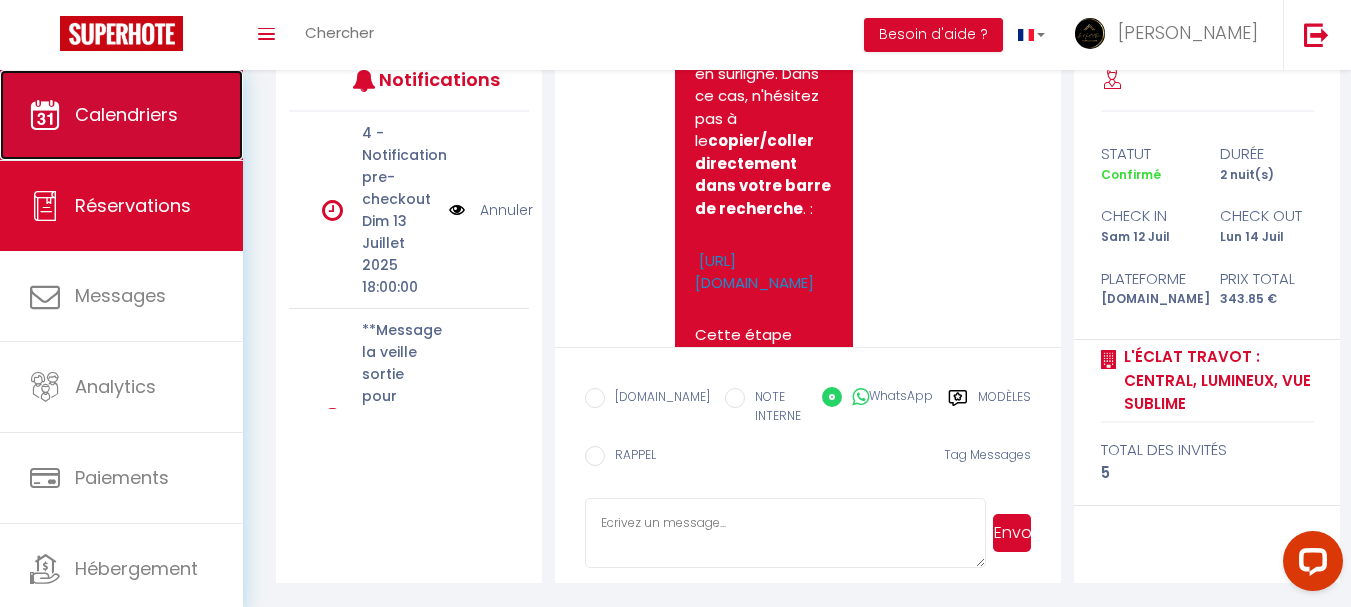 click at bounding box center [45, 115] 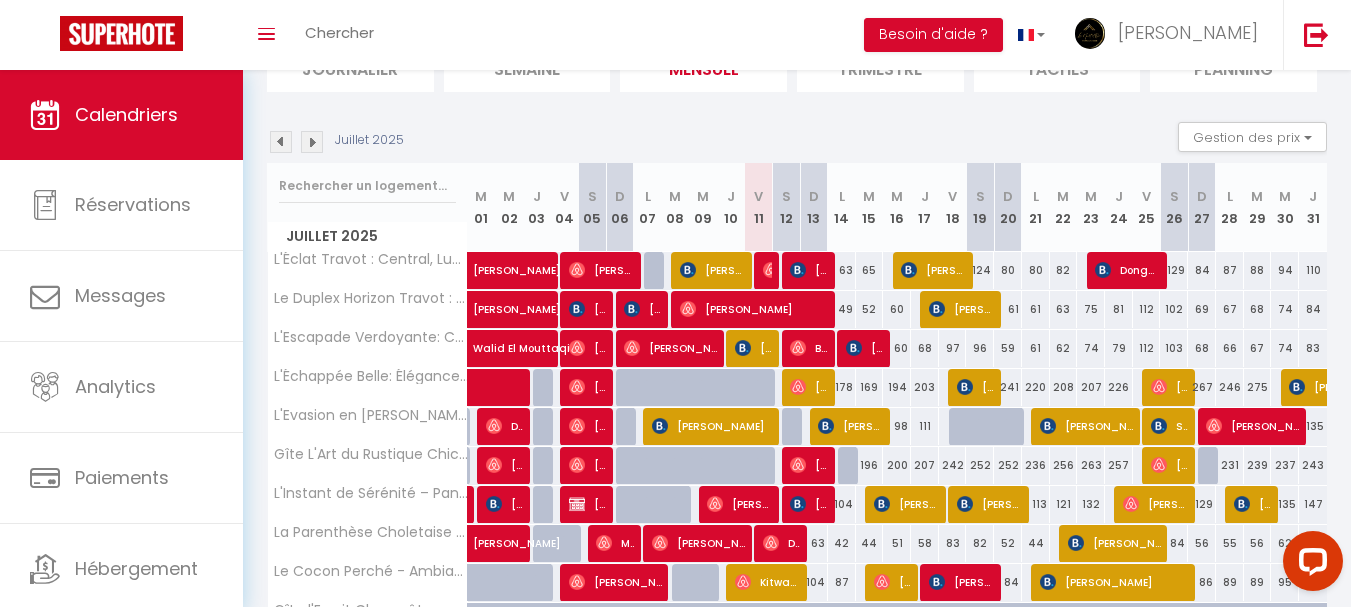 scroll, scrollTop: 200, scrollLeft: 0, axis: vertical 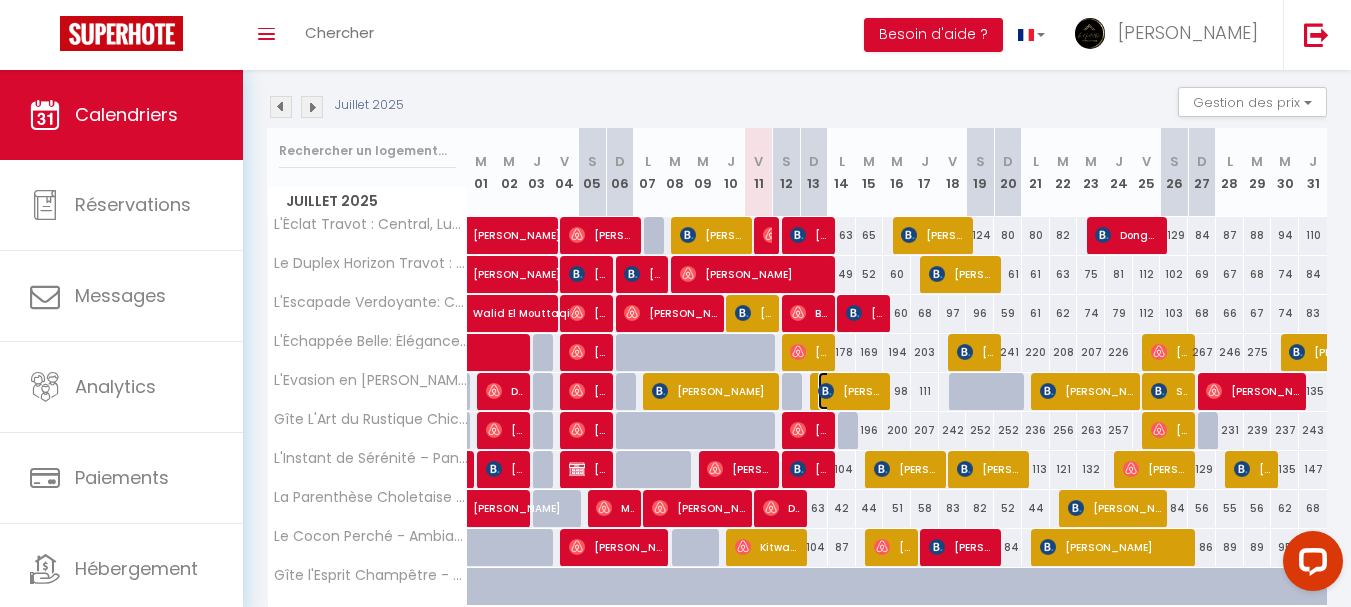 click at bounding box center [826, 391] 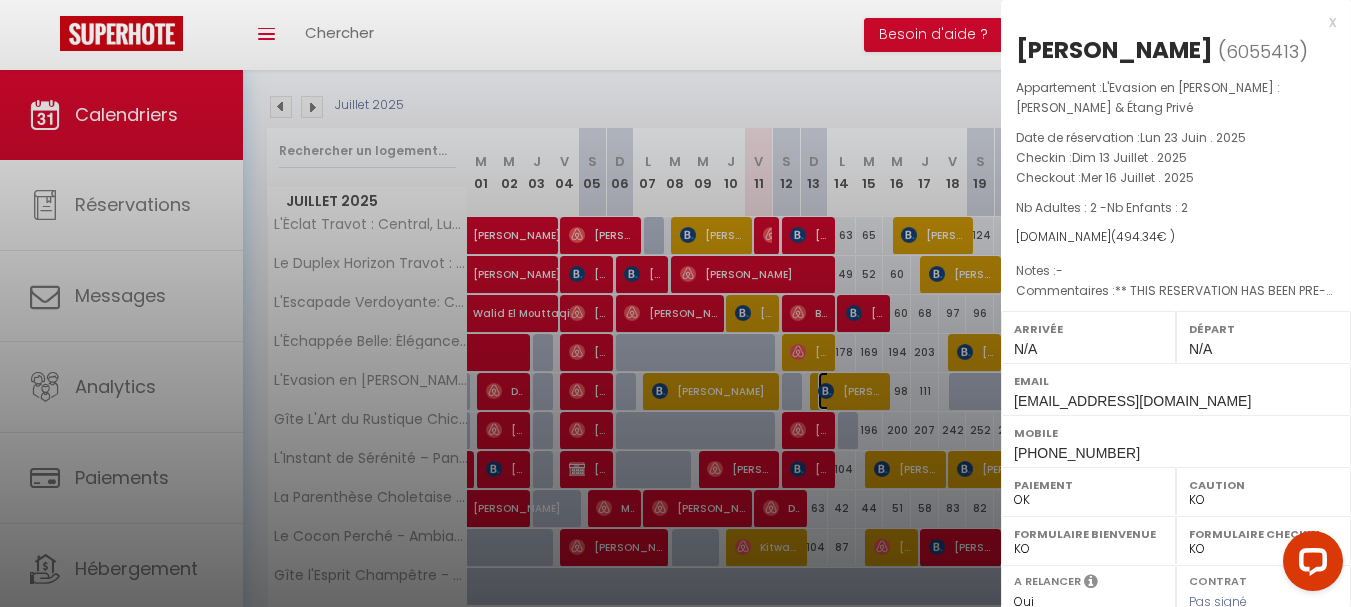 scroll, scrollTop: 345, scrollLeft: 0, axis: vertical 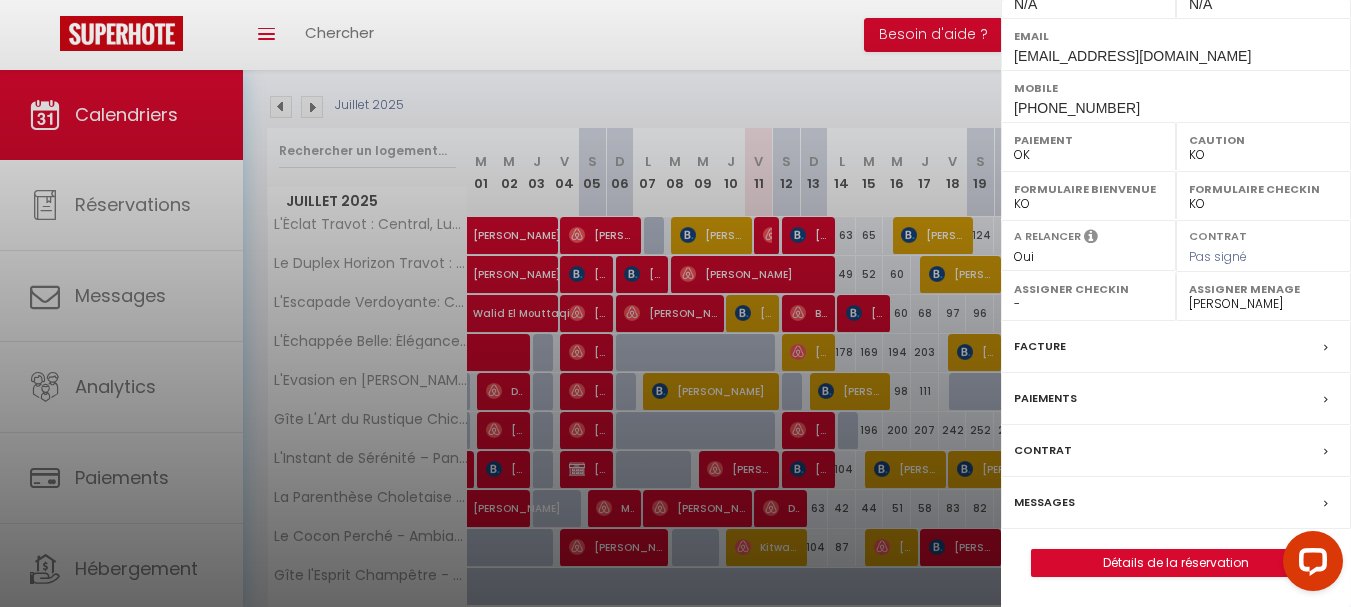 click on "Messages" at bounding box center [1044, 502] 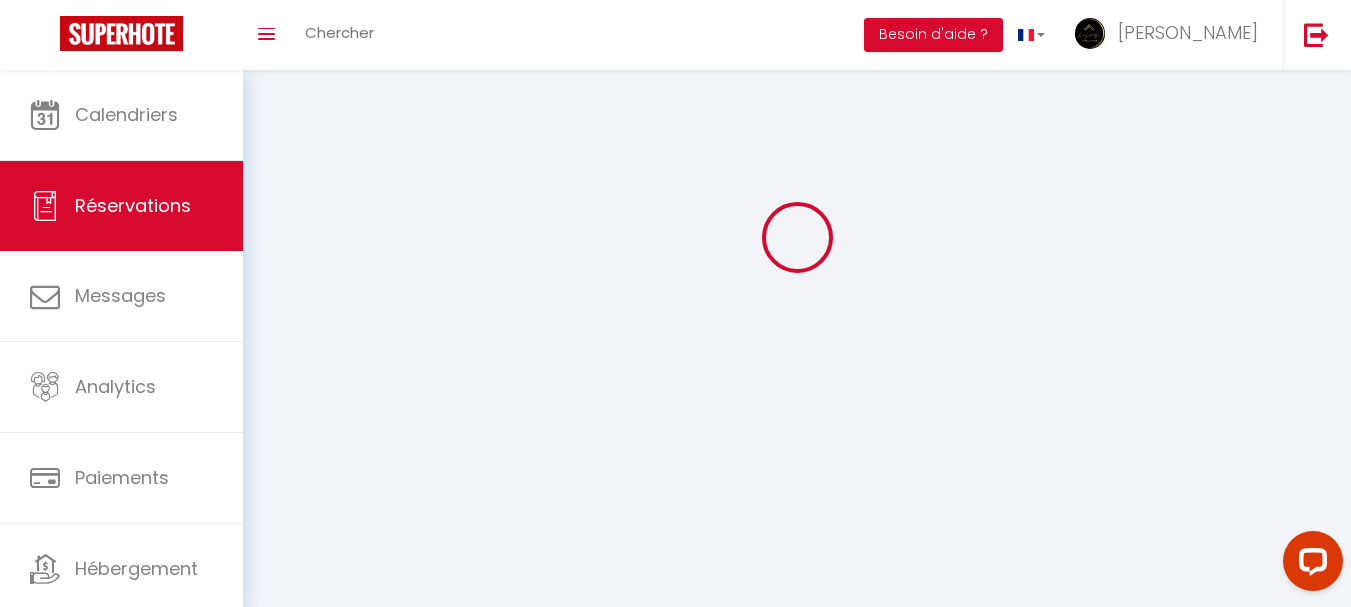 scroll, scrollTop: 0, scrollLeft: 0, axis: both 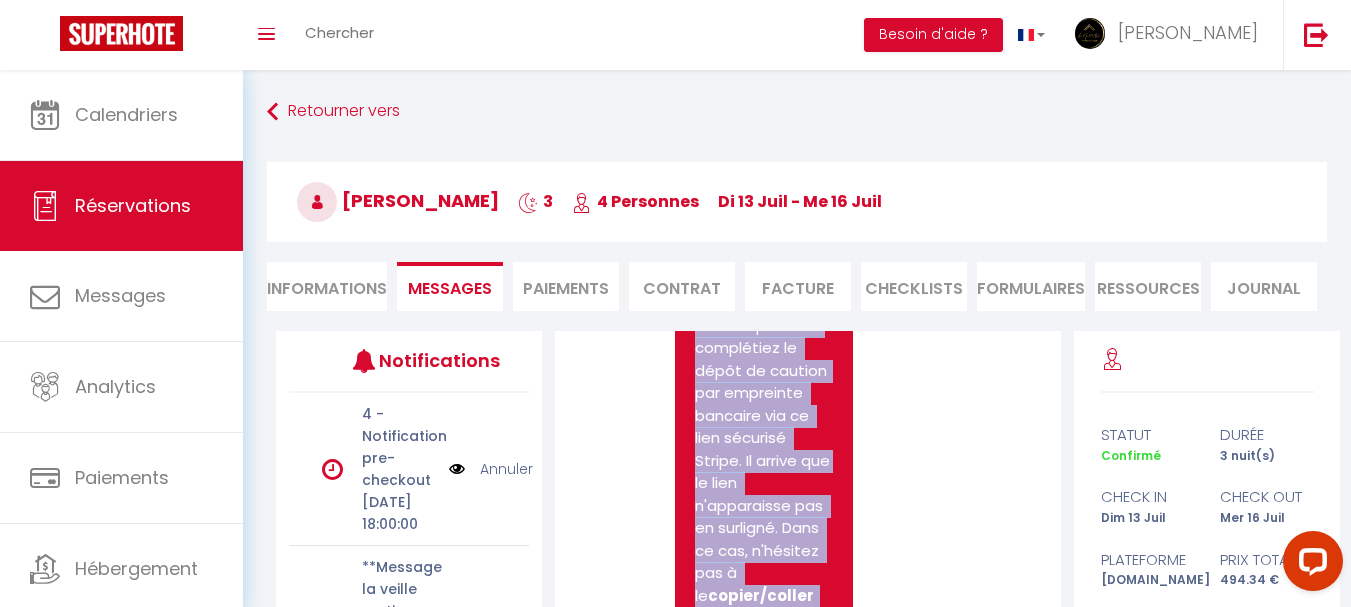drag, startPoint x: 731, startPoint y: 519, endPoint x: 698, endPoint y: 424, distance: 100.56838 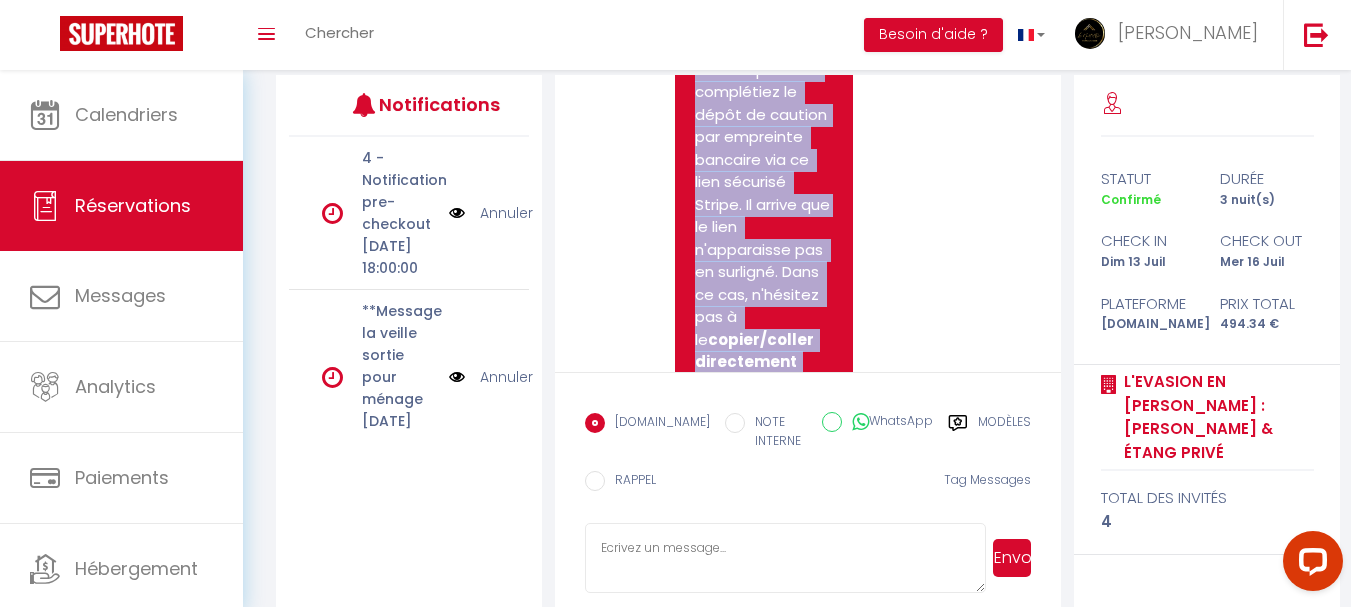 scroll, scrollTop: 281, scrollLeft: 0, axis: vertical 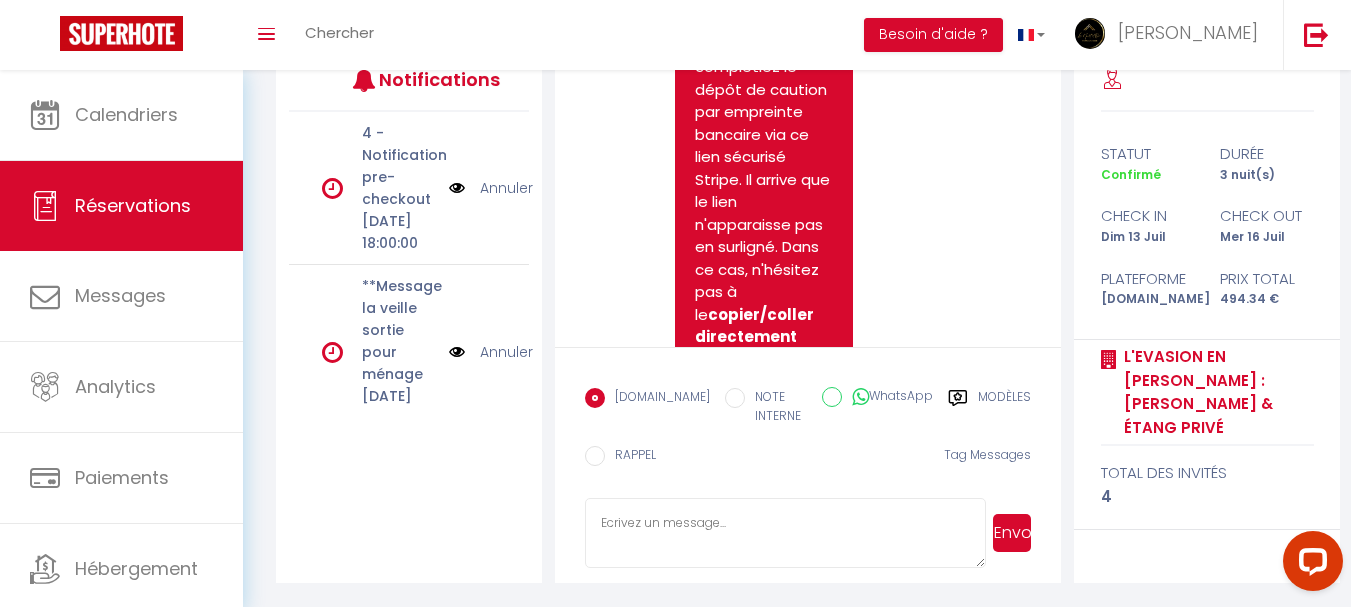 click at bounding box center (860, 397) 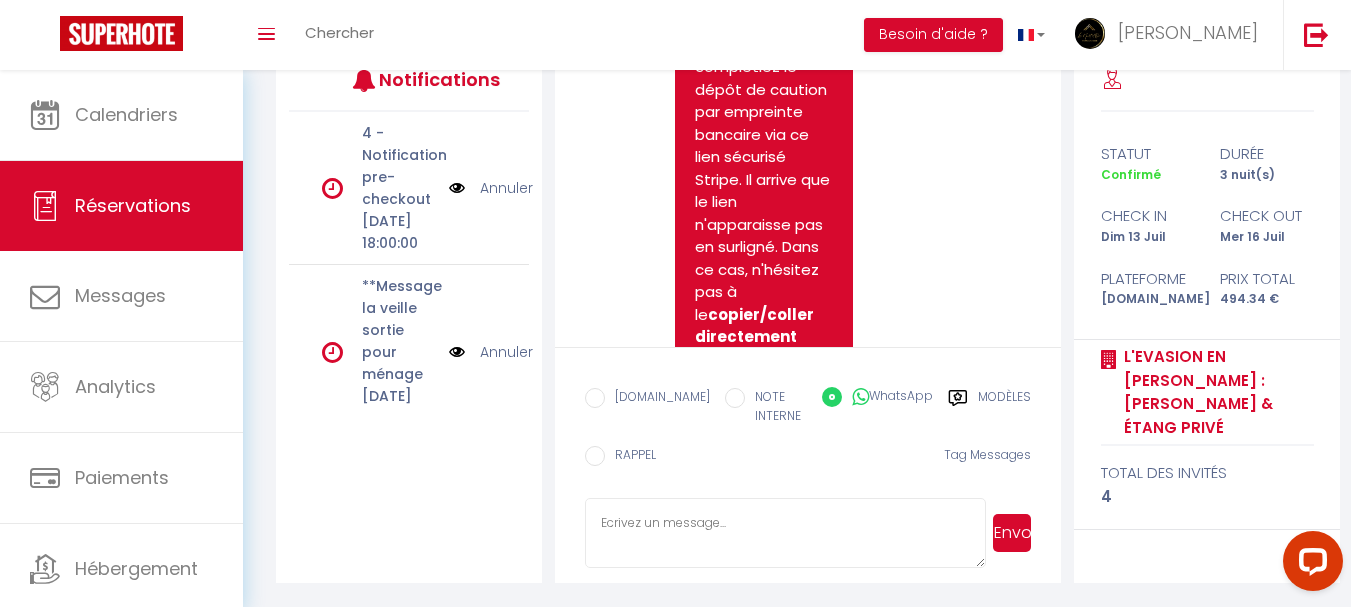click on "Envoyer" at bounding box center [1012, 533] 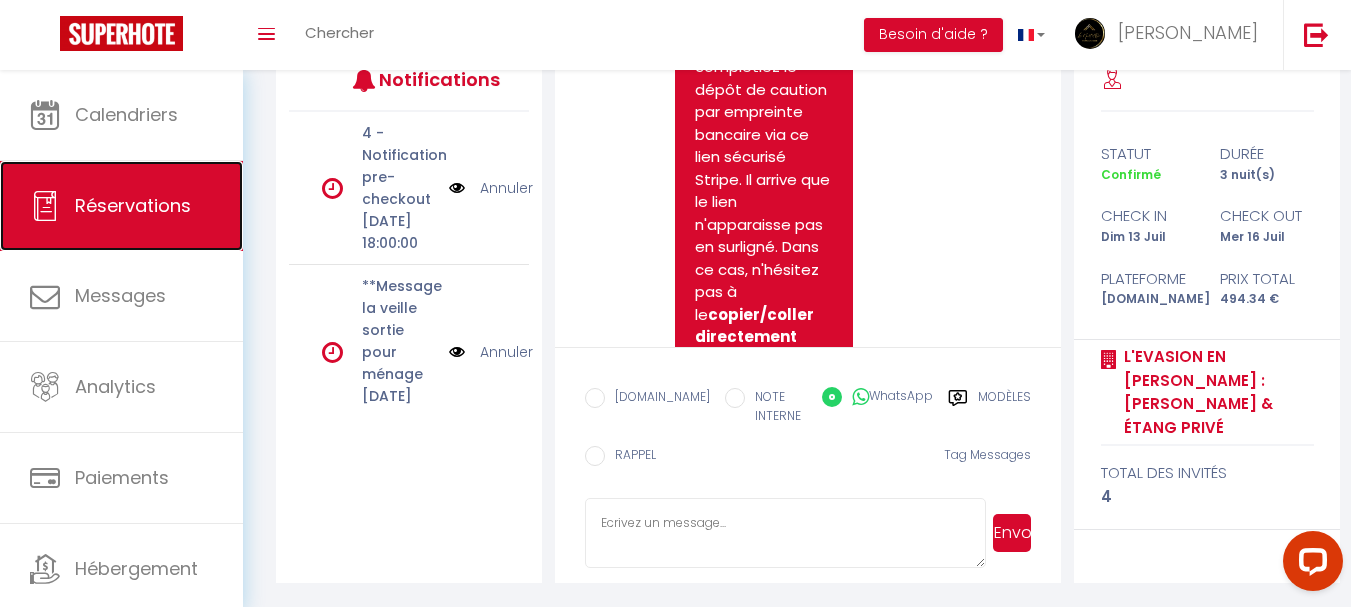 click on "Réservations" at bounding box center [121, 206] 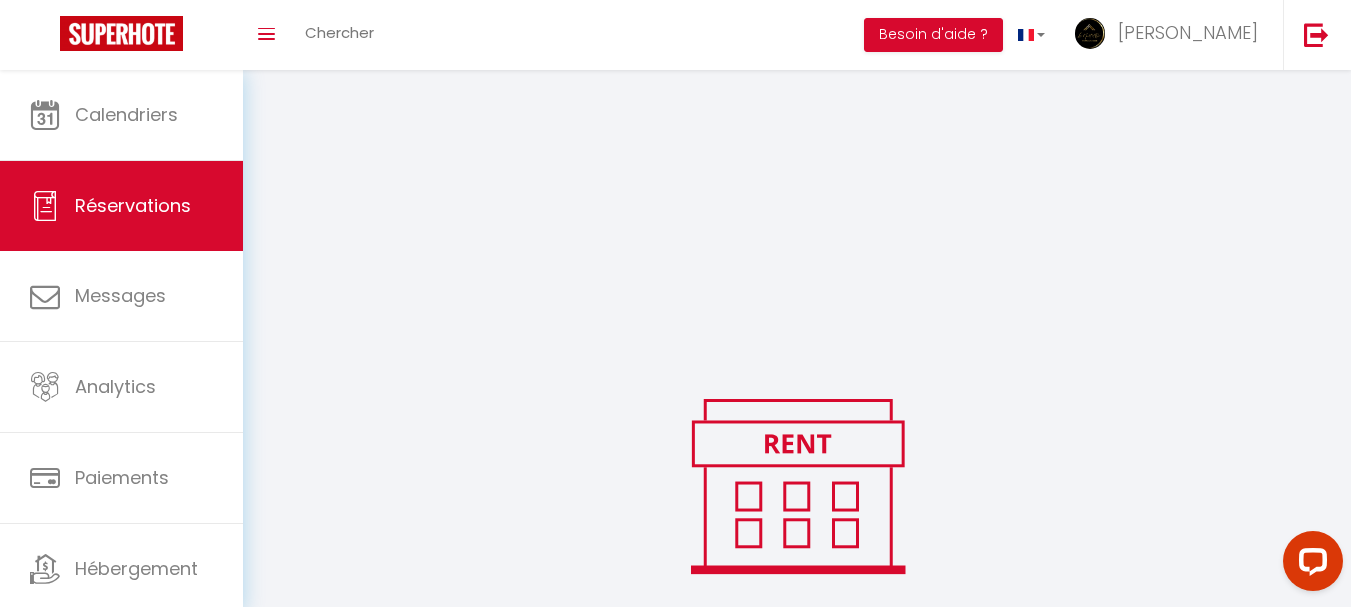 scroll, scrollTop: 388, scrollLeft: 0, axis: vertical 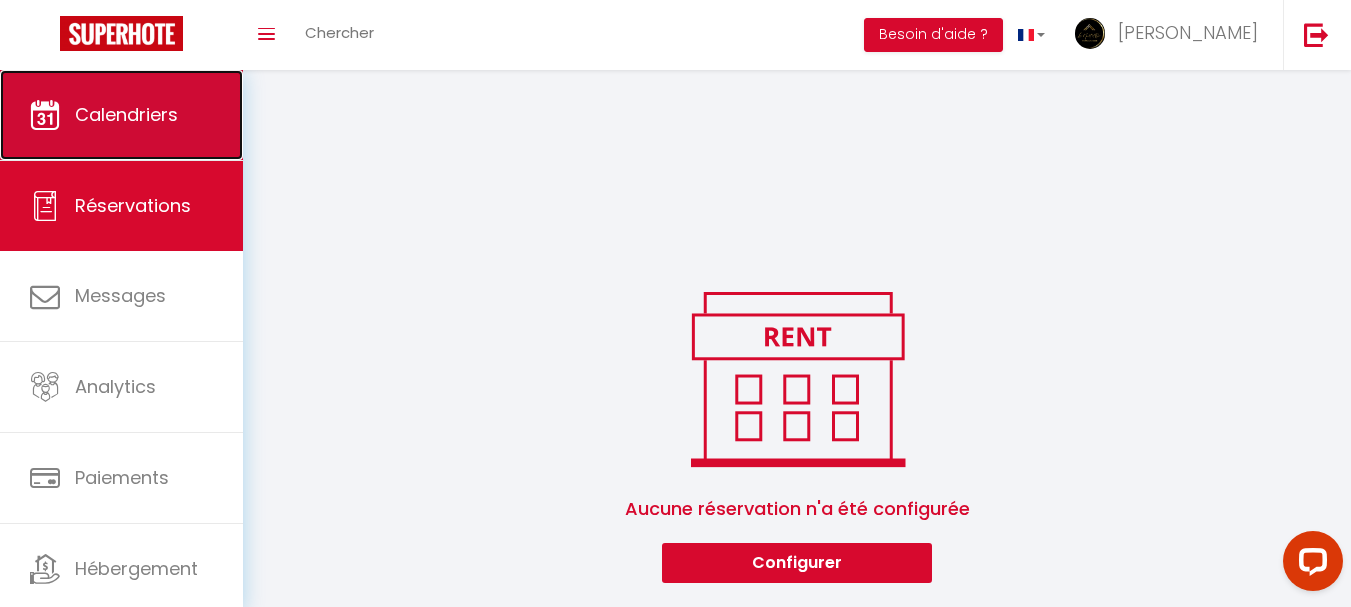 click on "Calendriers" at bounding box center [121, 115] 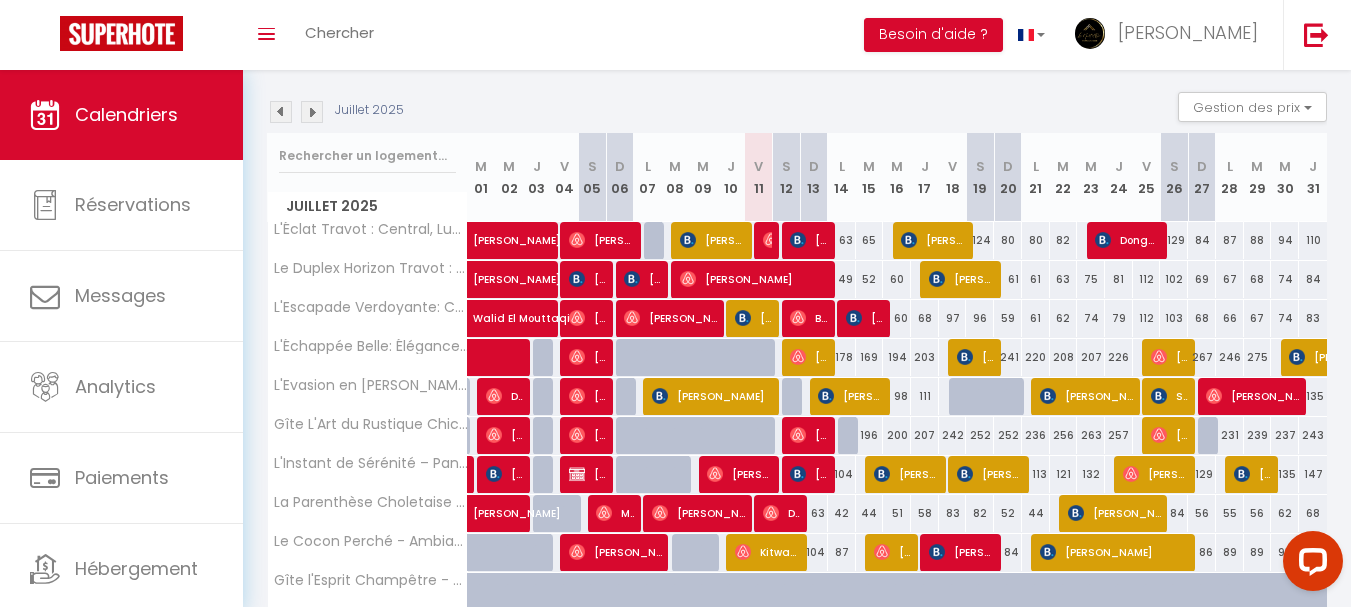 scroll, scrollTop: 200, scrollLeft: 0, axis: vertical 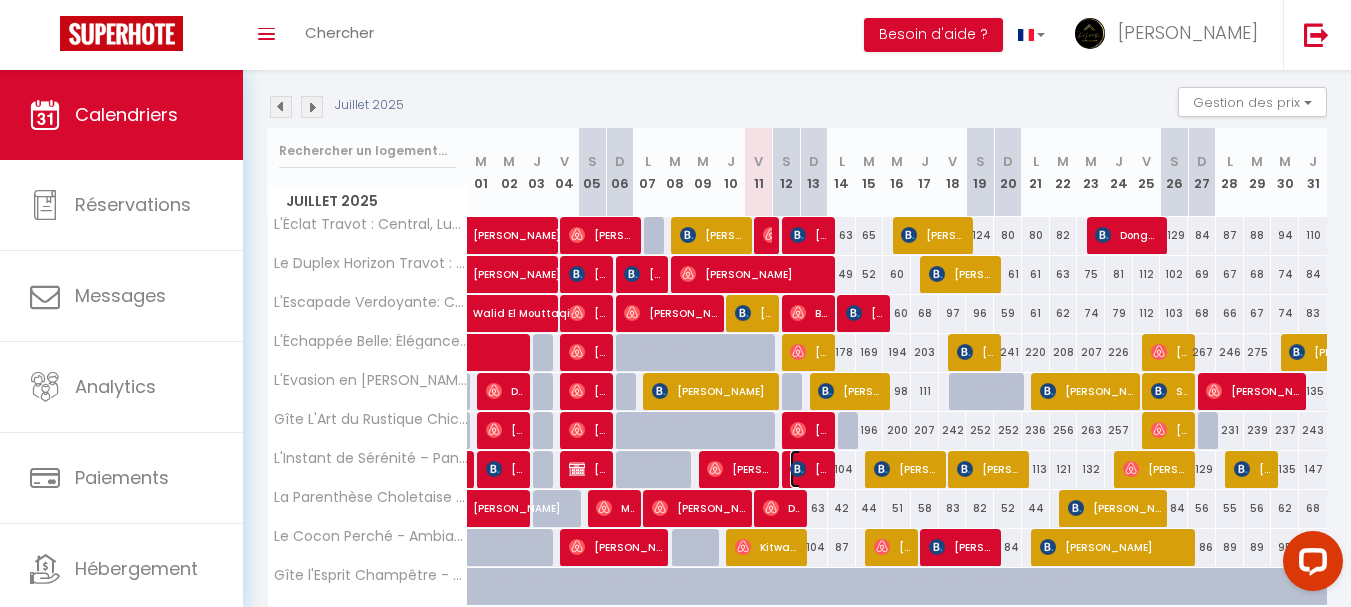 click on "[PERSON_NAME]" at bounding box center [808, 469] 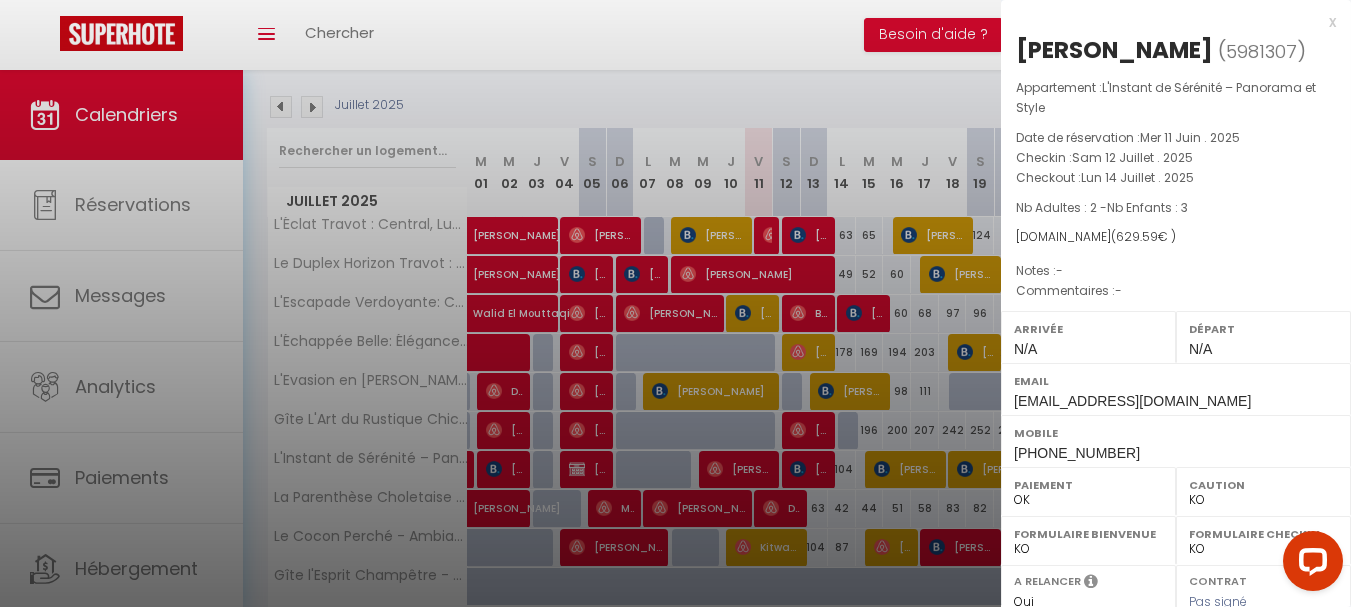click on "x" at bounding box center [1168, 22] 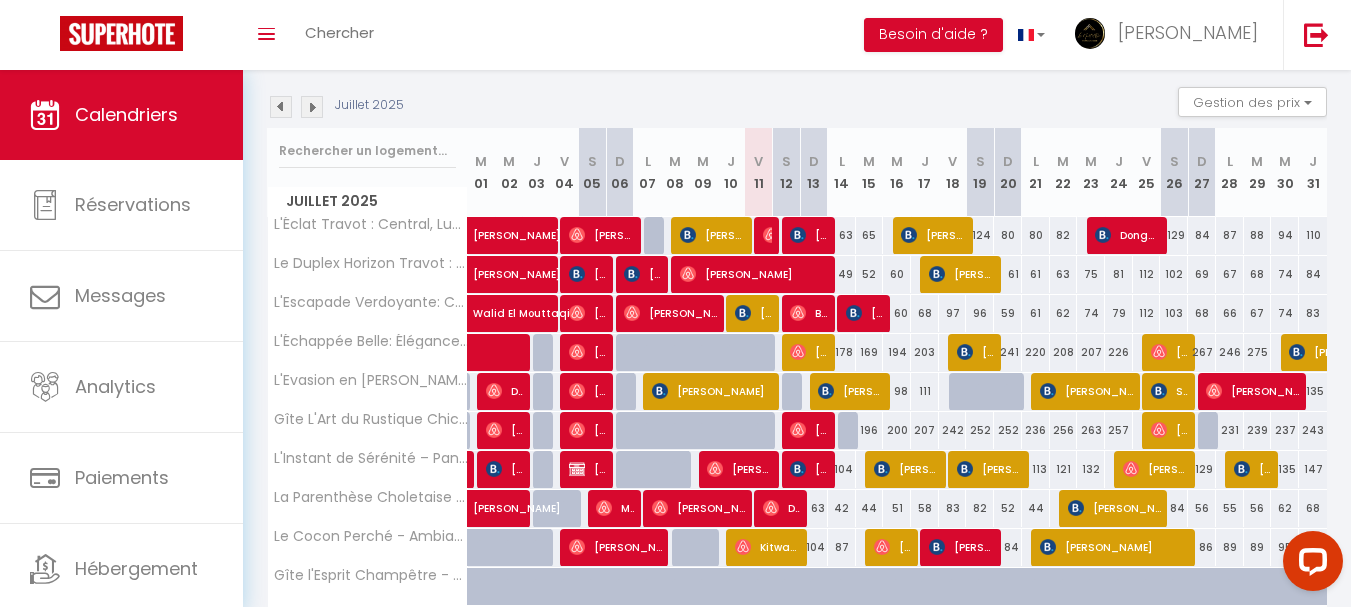 scroll, scrollTop: 300, scrollLeft: 0, axis: vertical 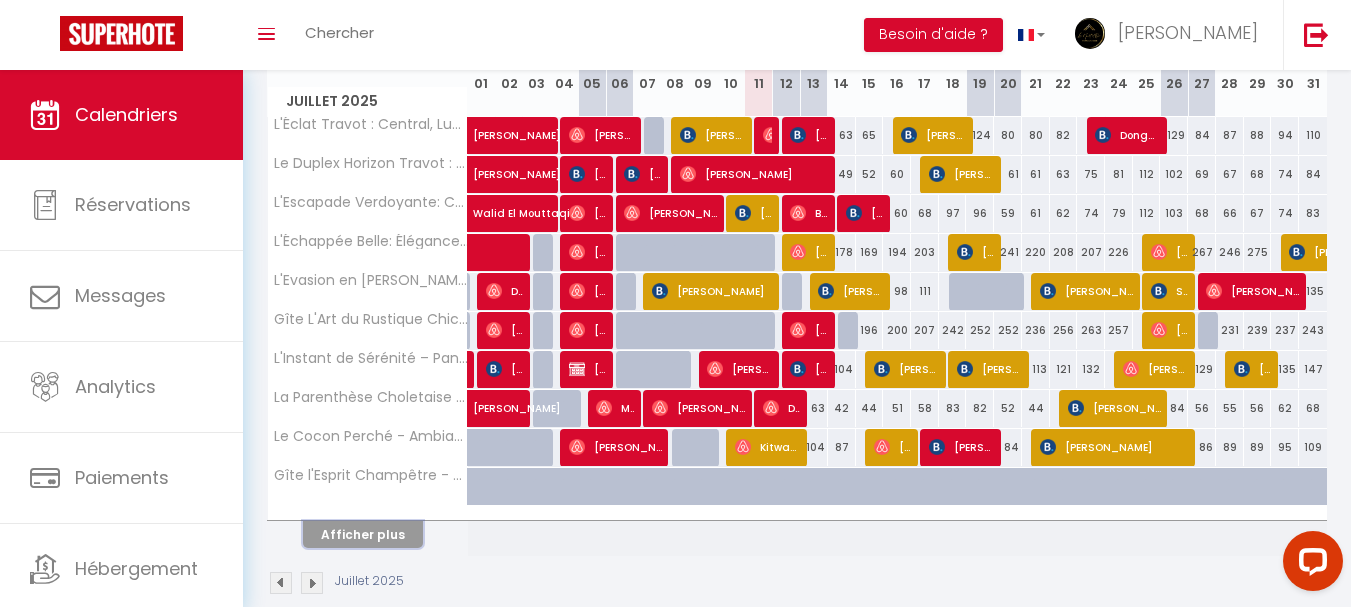 click on "Afficher plus" at bounding box center (363, 534) 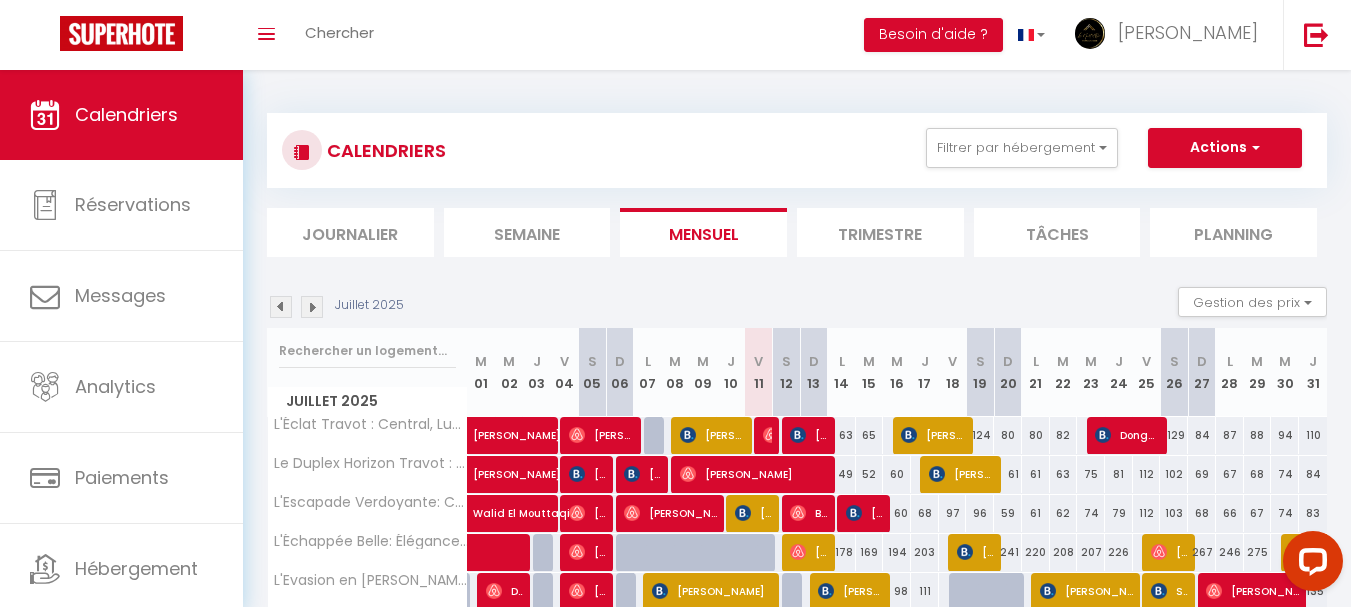 scroll, scrollTop: 200, scrollLeft: 0, axis: vertical 